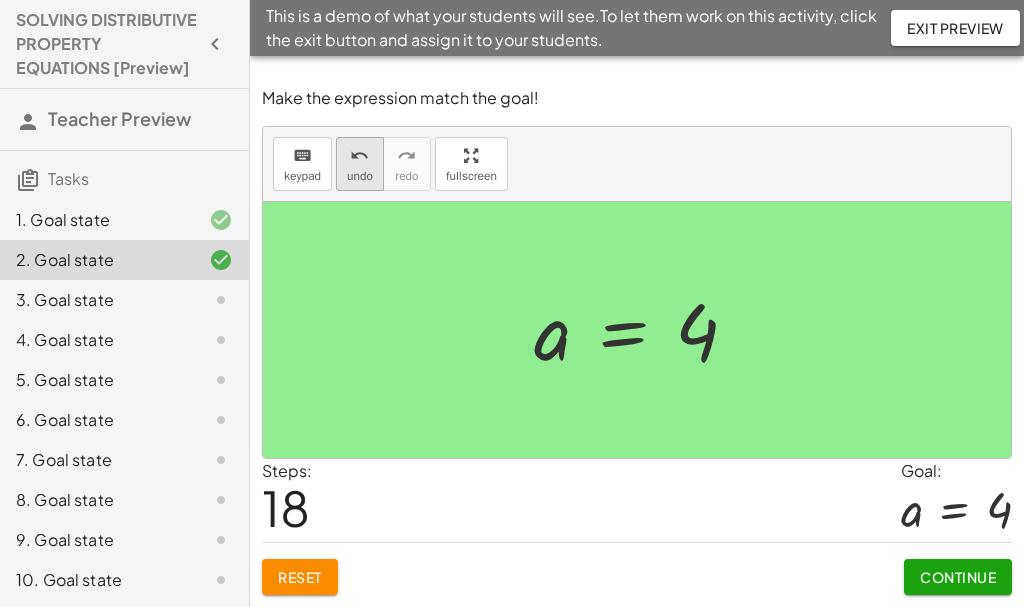 scroll, scrollTop: 0, scrollLeft: 0, axis: both 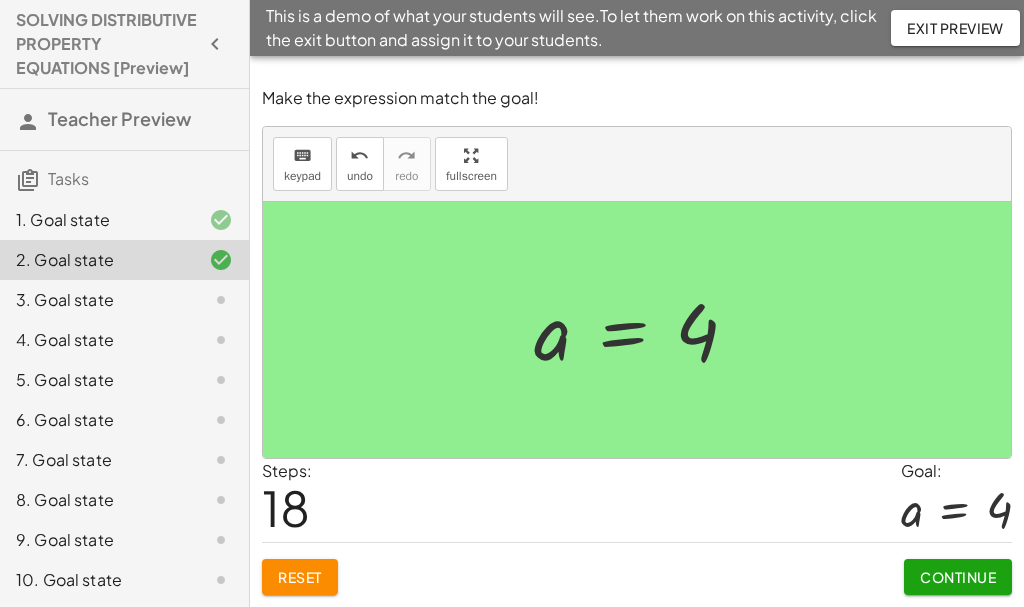 click on "1. Goal state" 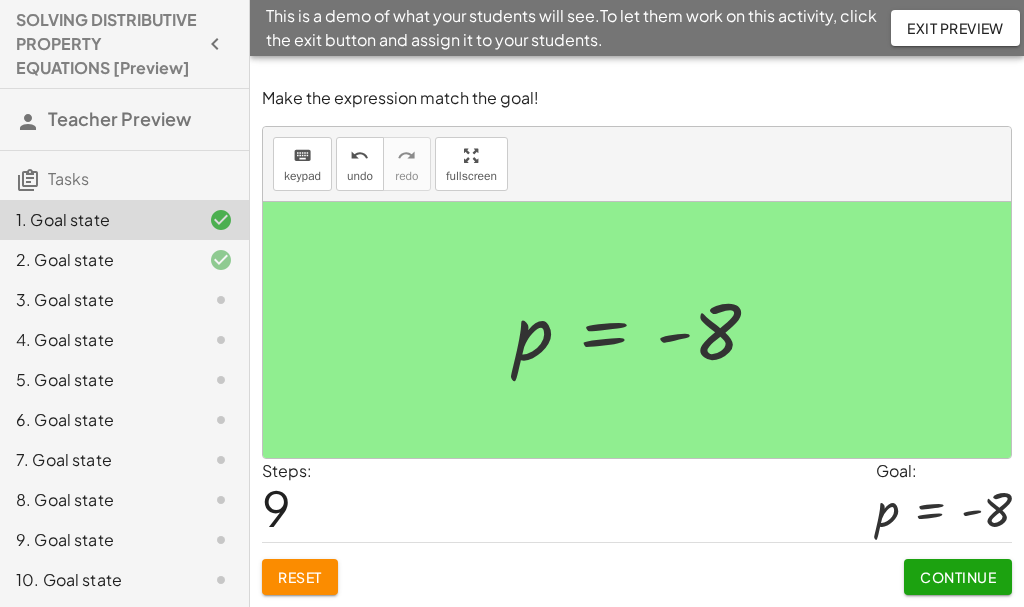 click on "Reset" at bounding box center [300, 577] 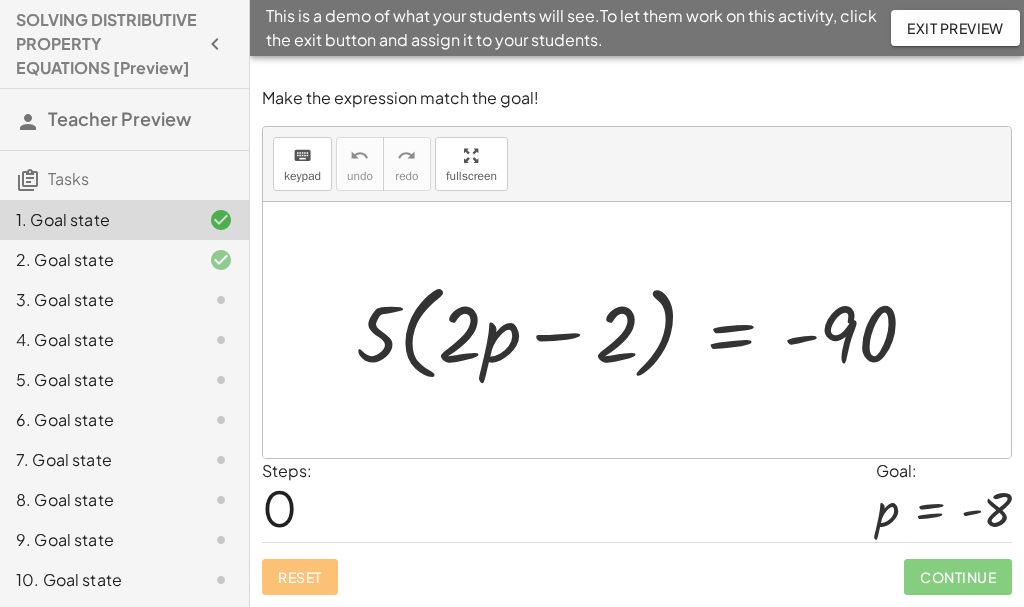 click on "1. Goal state" 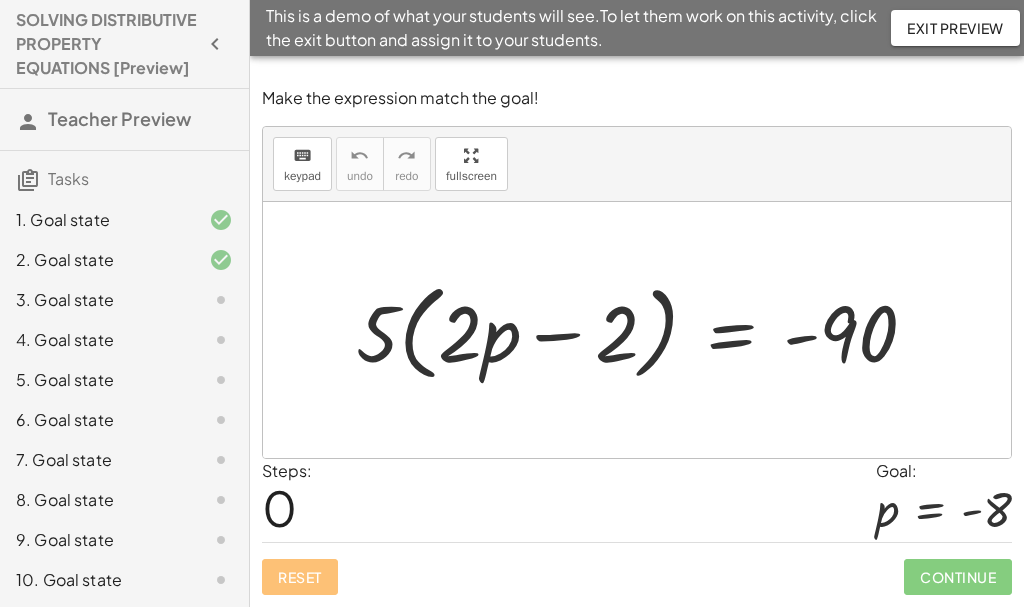 click on "2. Goal state" 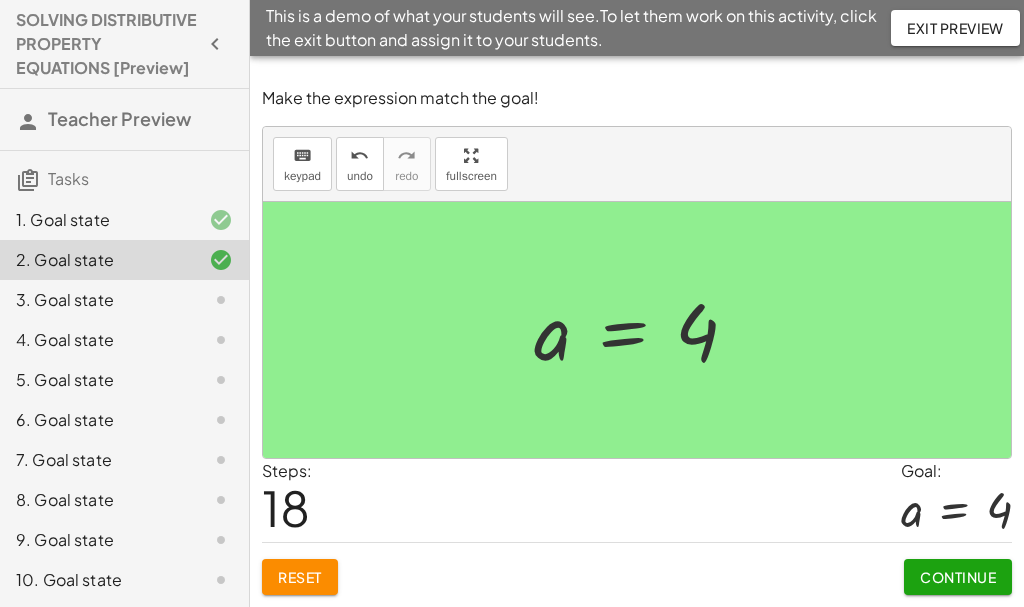 click on "Reset" 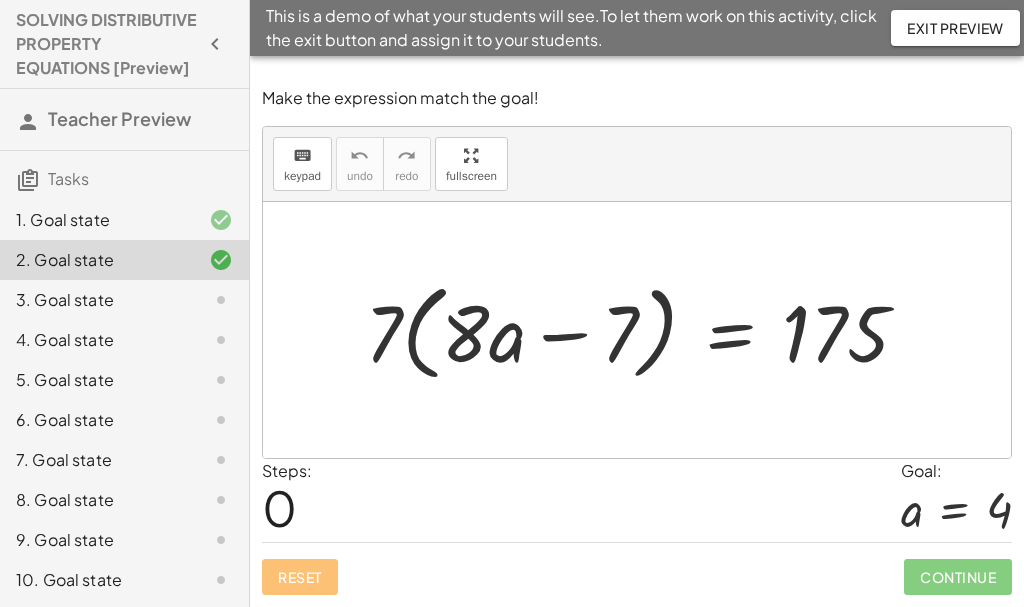 click on "1. Goal state" 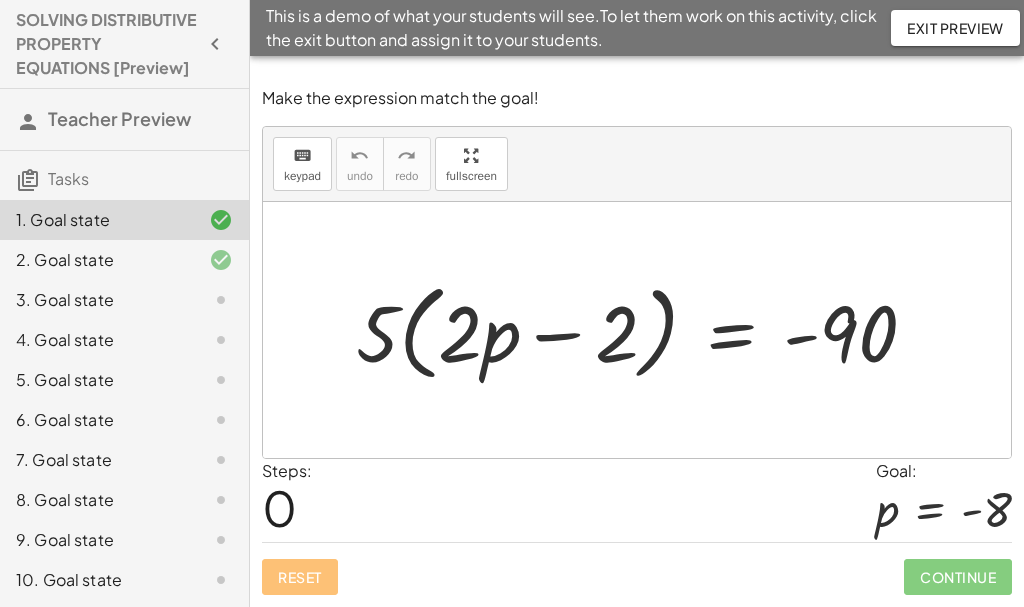 click at bounding box center (512, 1303) 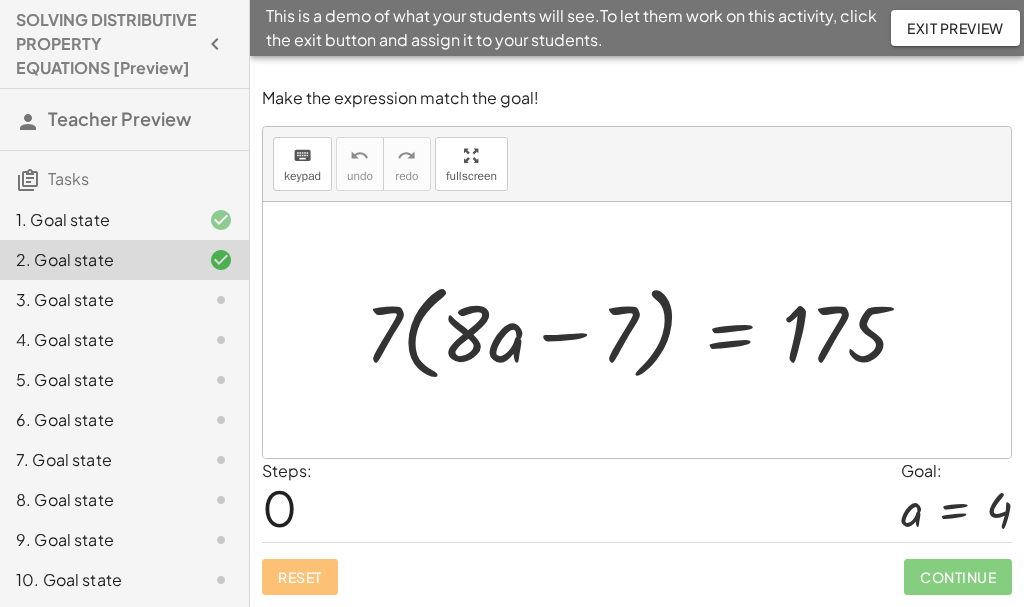 click at bounding box center [512, 1543] 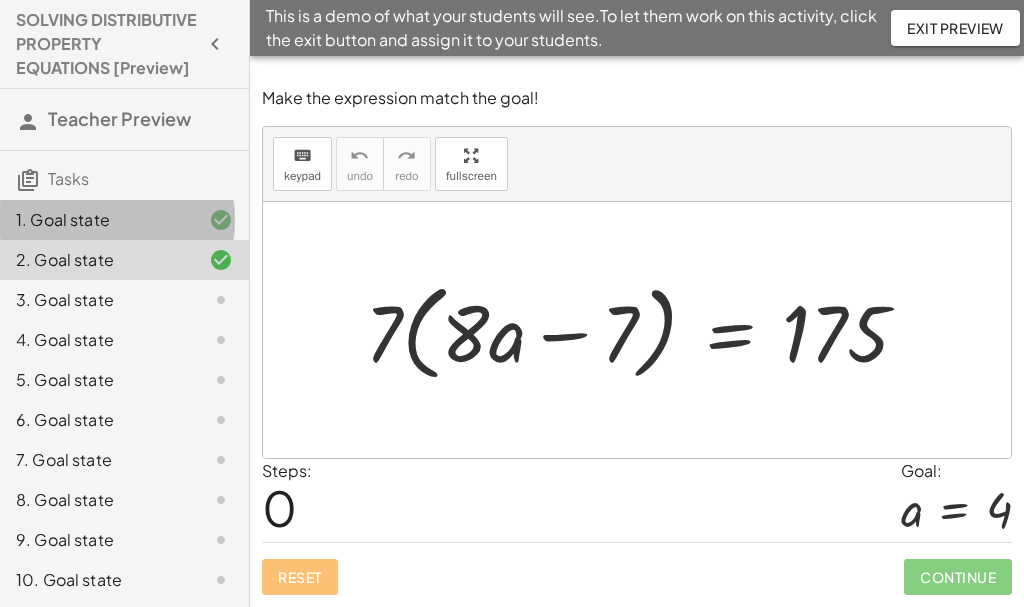 click on "1. Goal state" 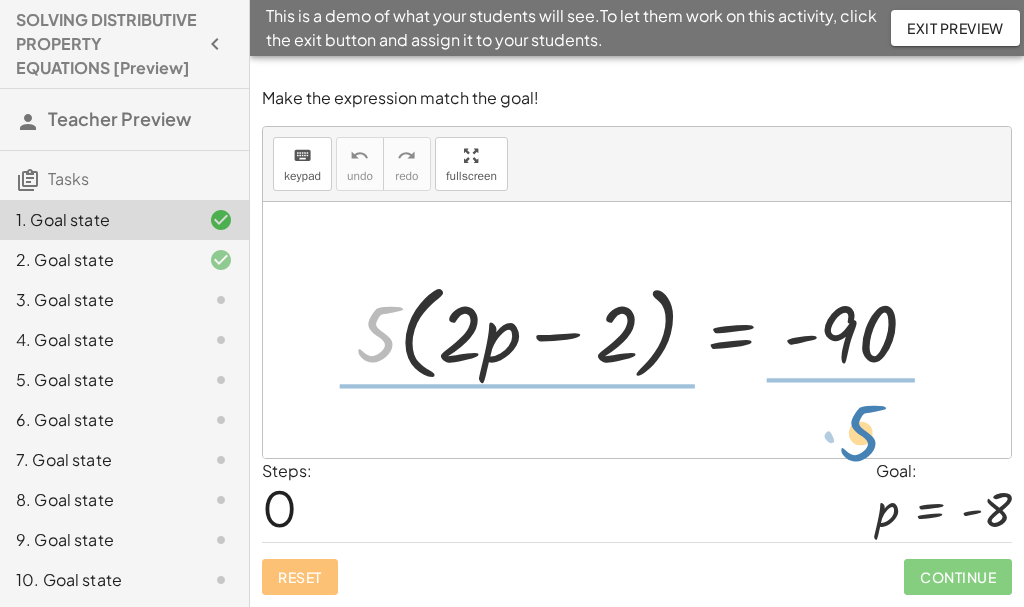 drag, startPoint x: 374, startPoint y: 346, endPoint x: 858, endPoint y: 445, distance: 494.02124 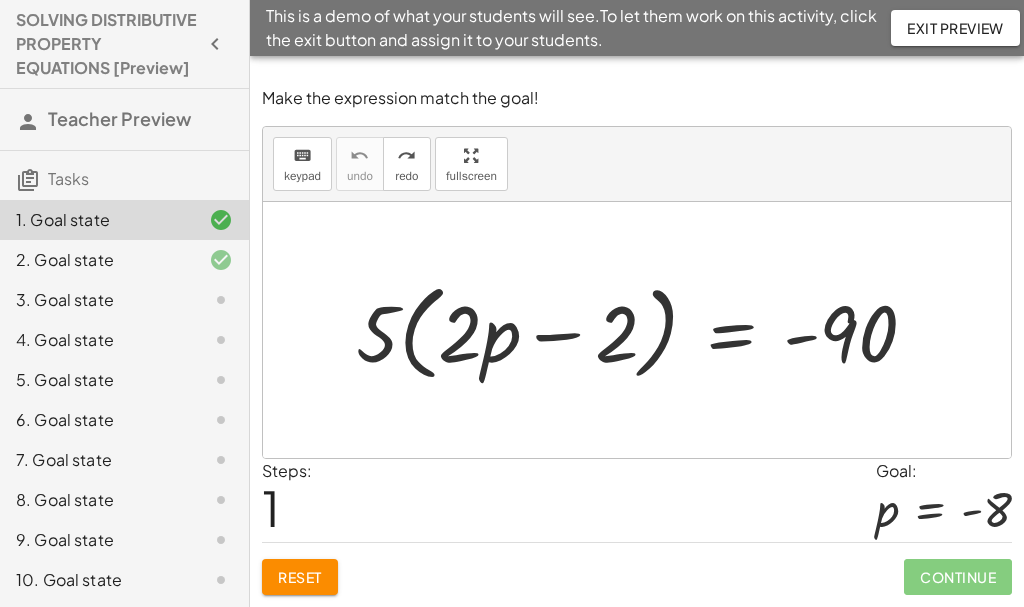 drag, startPoint x: 933, startPoint y: 53, endPoint x: 865, endPoint y: -18, distance: 98.31073 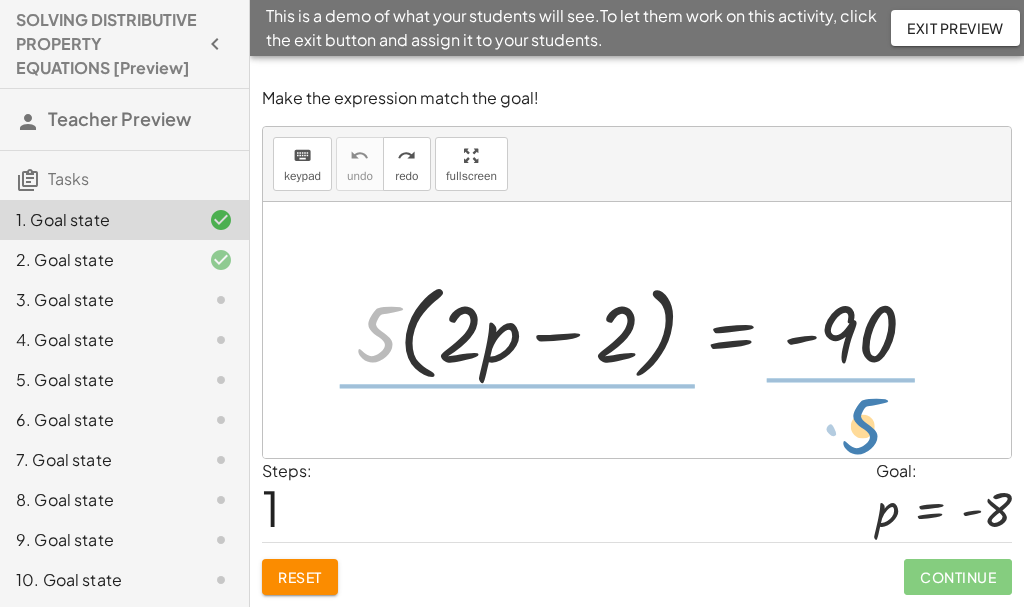 drag, startPoint x: 375, startPoint y: 337, endPoint x: 858, endPoint y: 425, distance: 490.9511 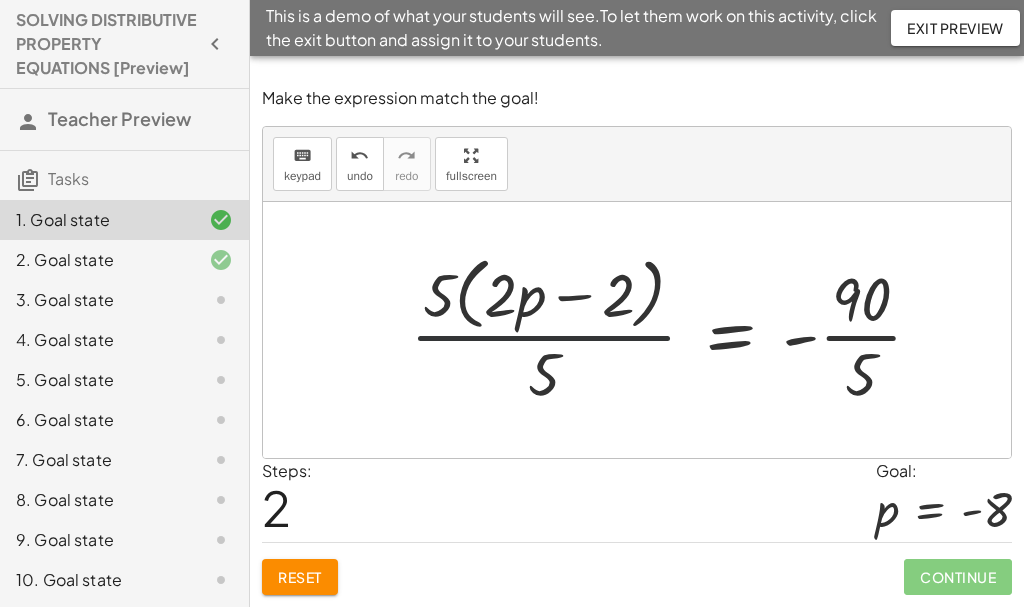 click at bounding box center [674, 329] 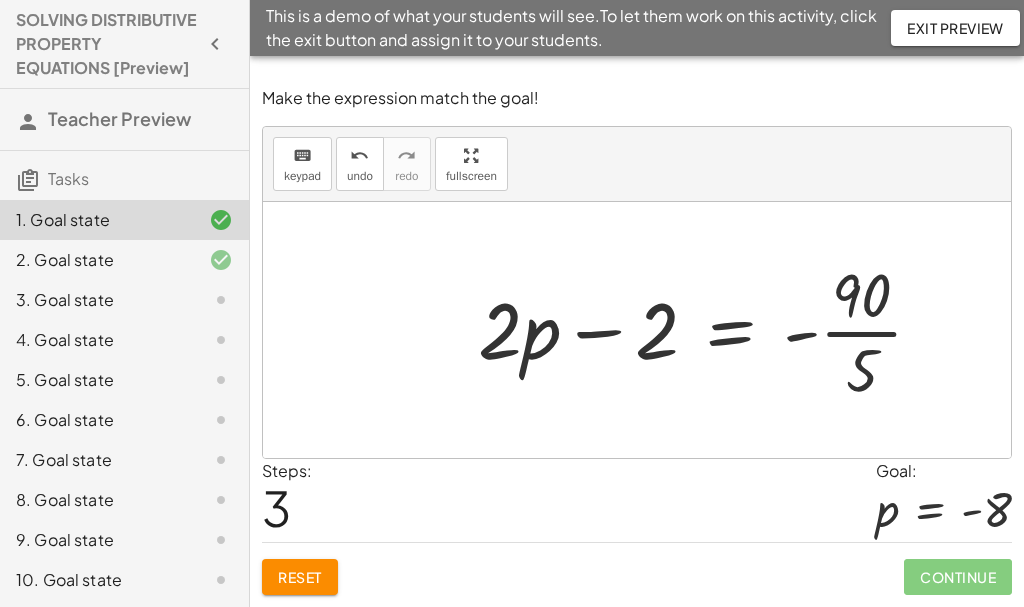 click at bounding box center (709, 330) 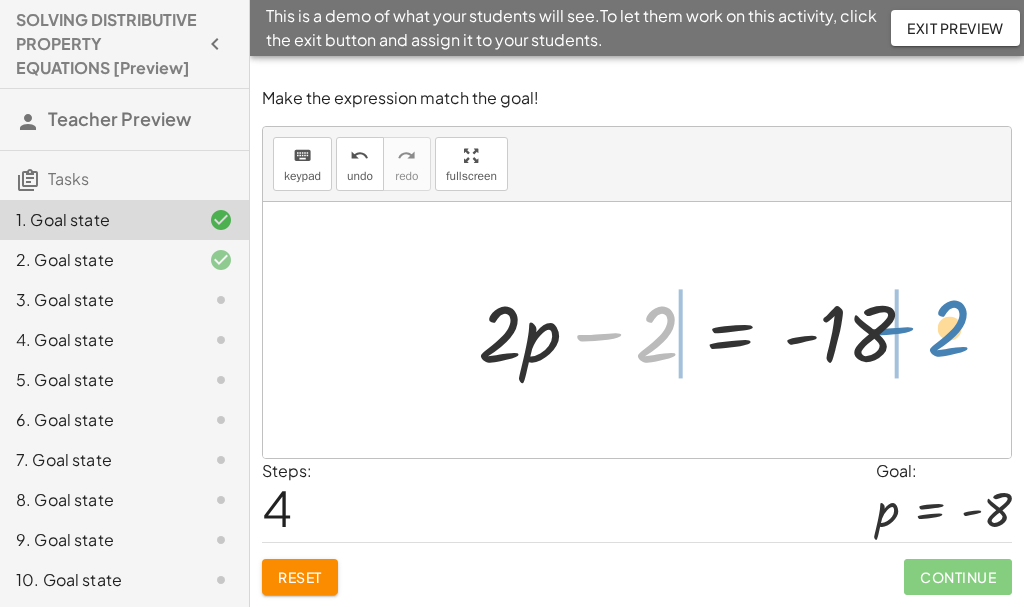 drag, startPoint x: 655, startPoint y: 340, endPoint x: 948, endPoint y: 334, distance: 293.06143 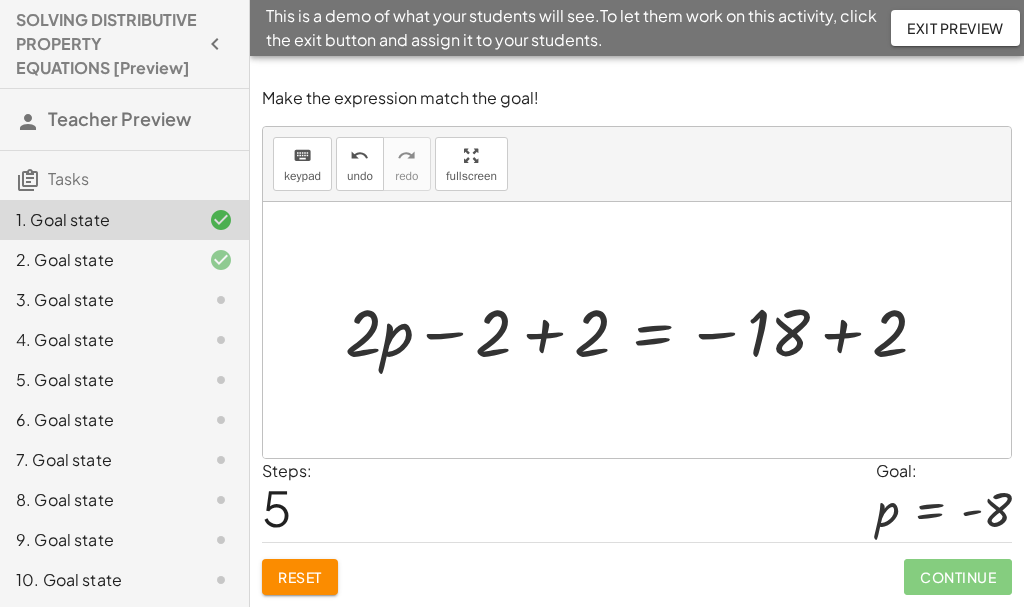 click at bounding box center [644, 329] 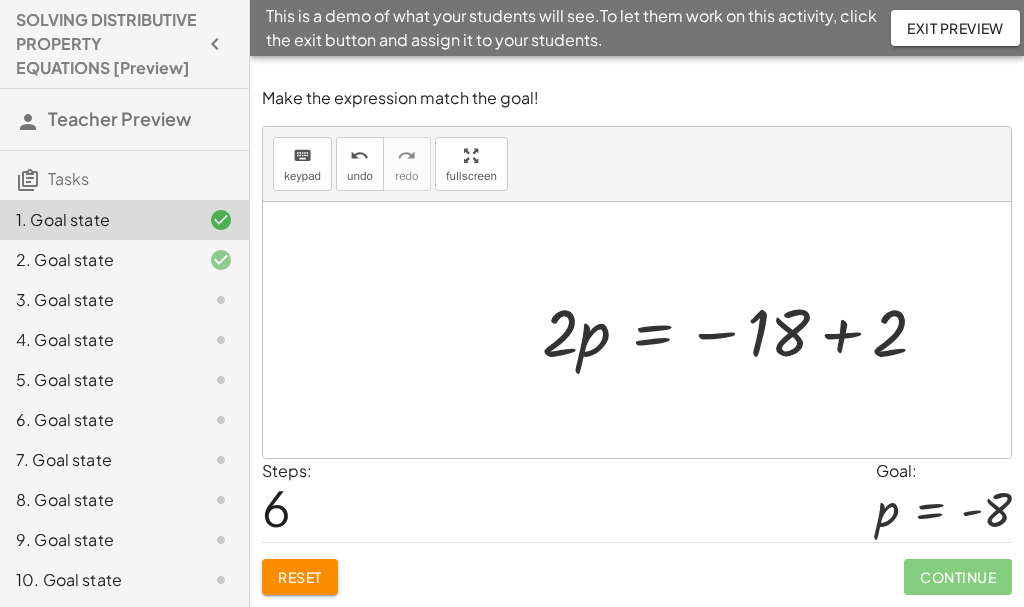 click at bounding box center [743, 329] 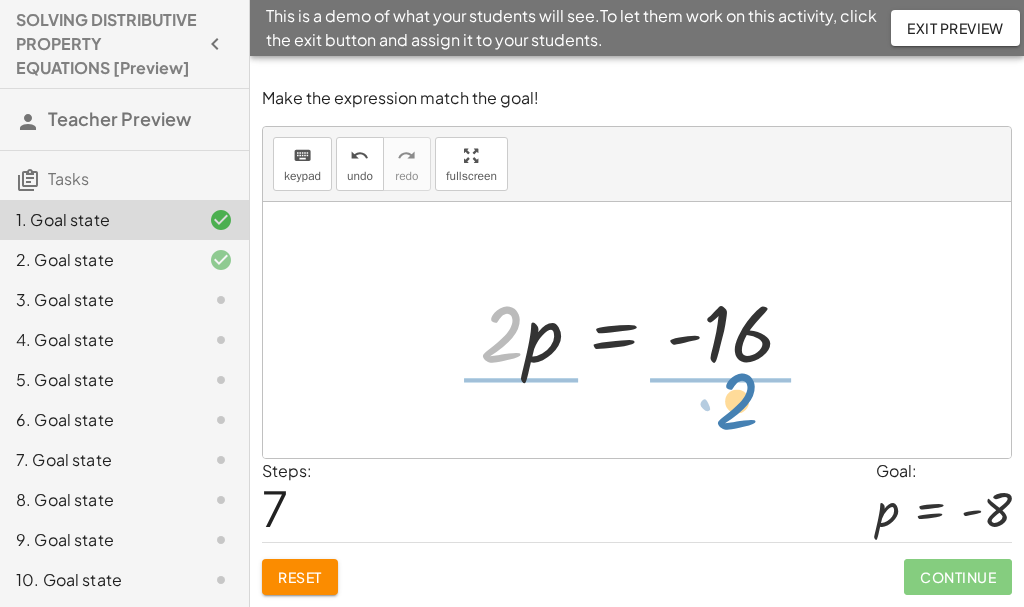 drag, startPoint x: 508, startPoint y: 350, endPoint x: 745, endPoint y: 417, distance: 246.28845 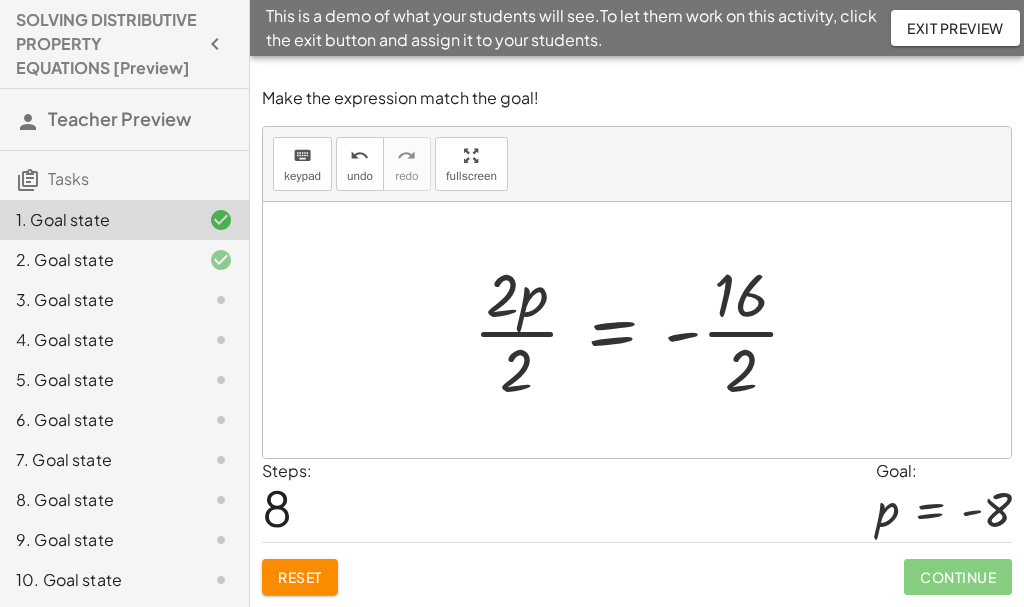 click at bounding box center (644, 330) 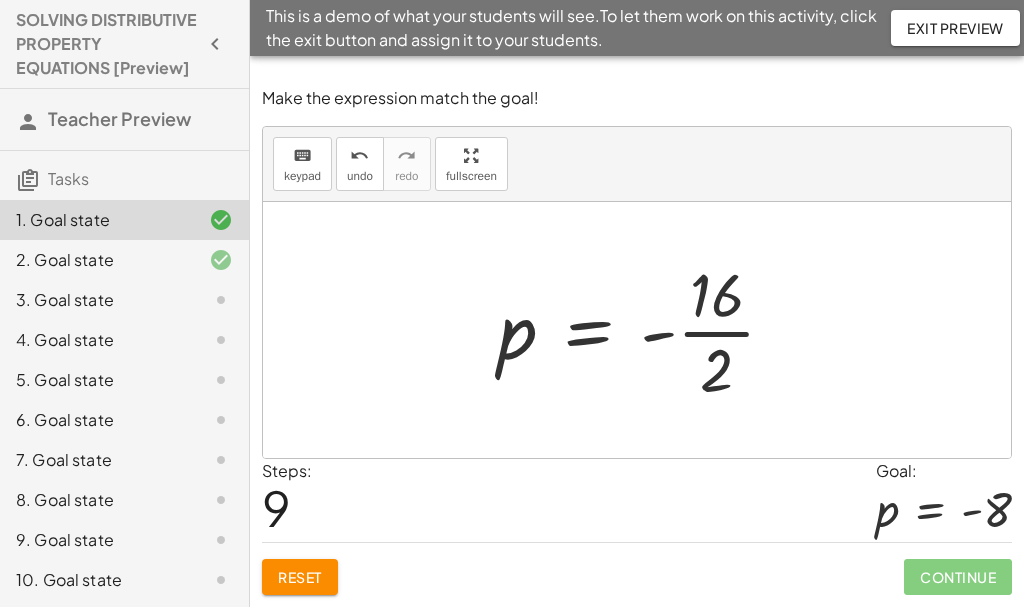 click at bounding box center [645, 330] 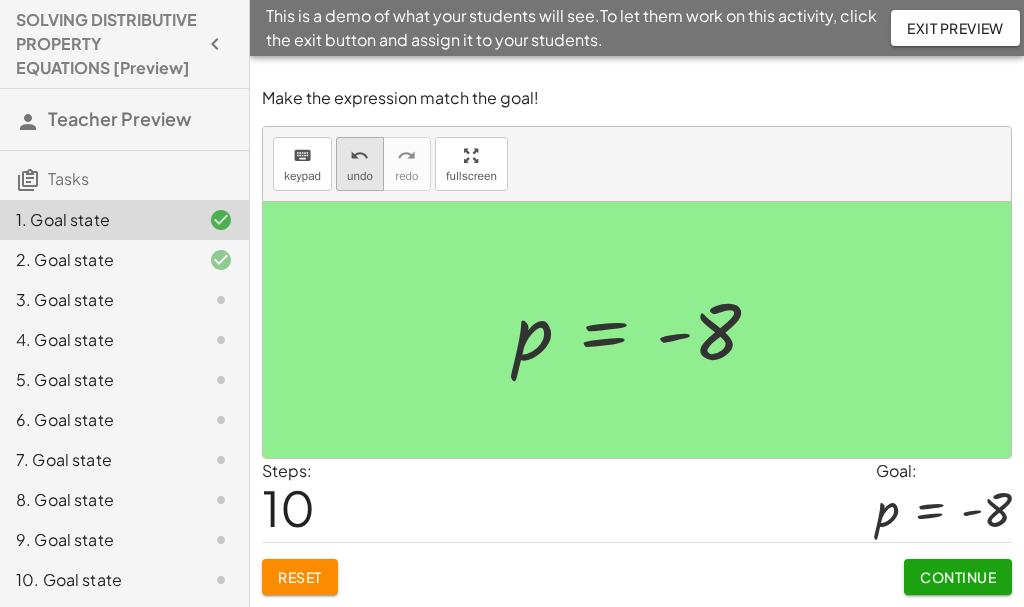 click on "undo" at bounding box center [360, 176] 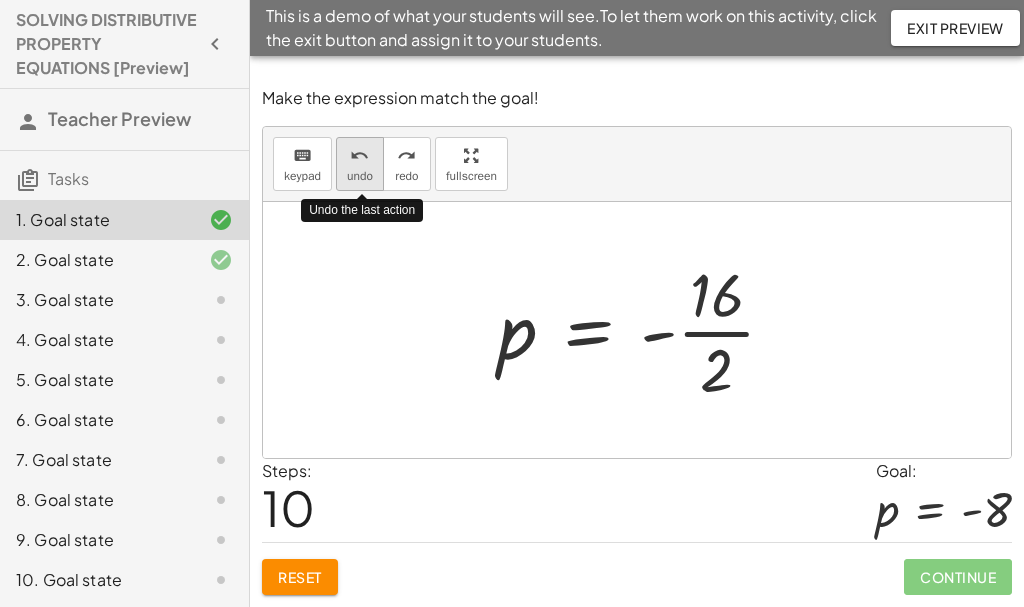 click on "undo" at bounding box center [360, 176] 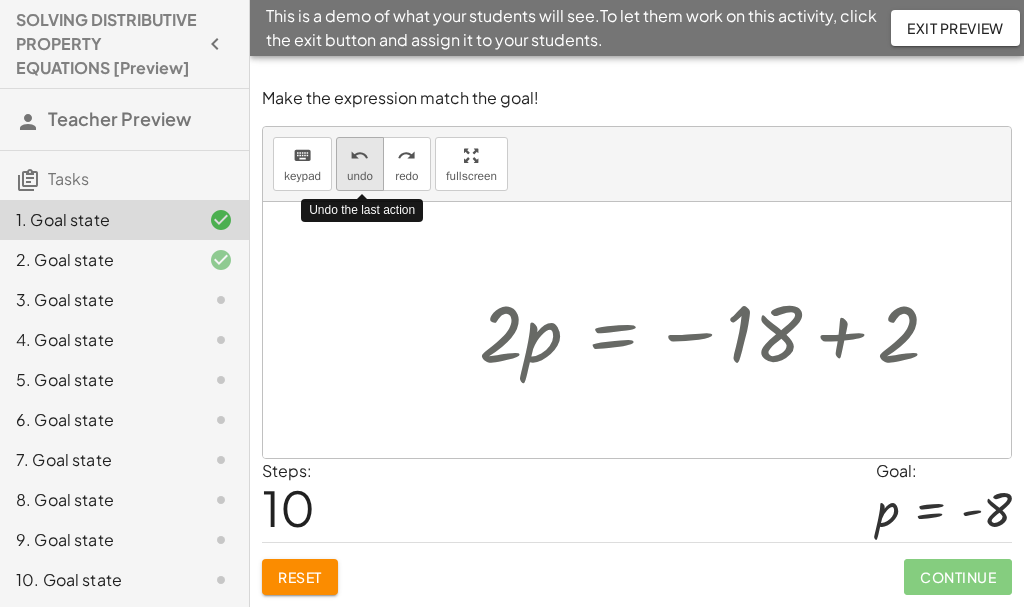 click on "undo" at bounding box center (360, 176) 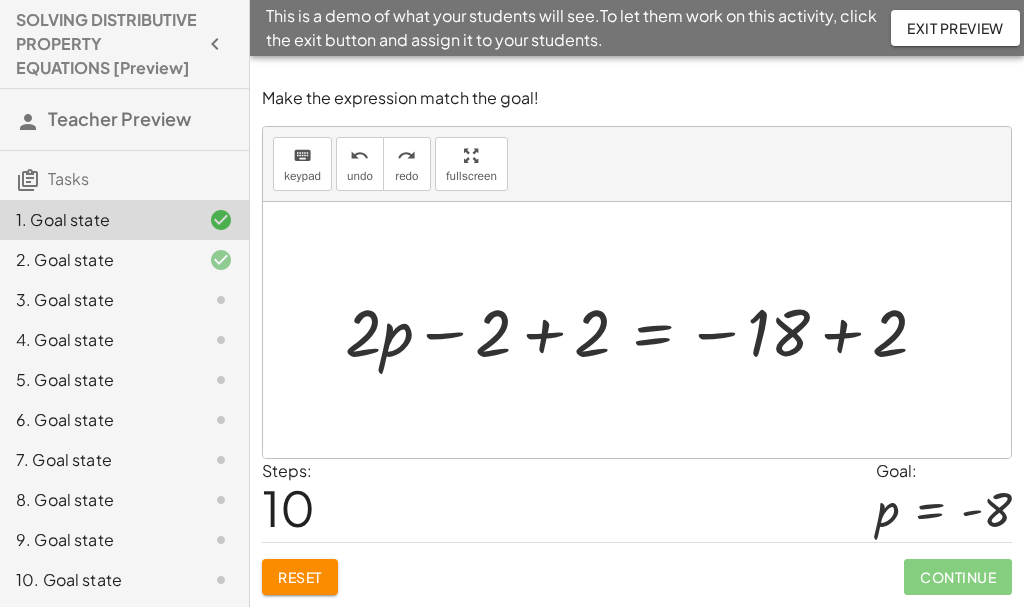 click on "Reset" 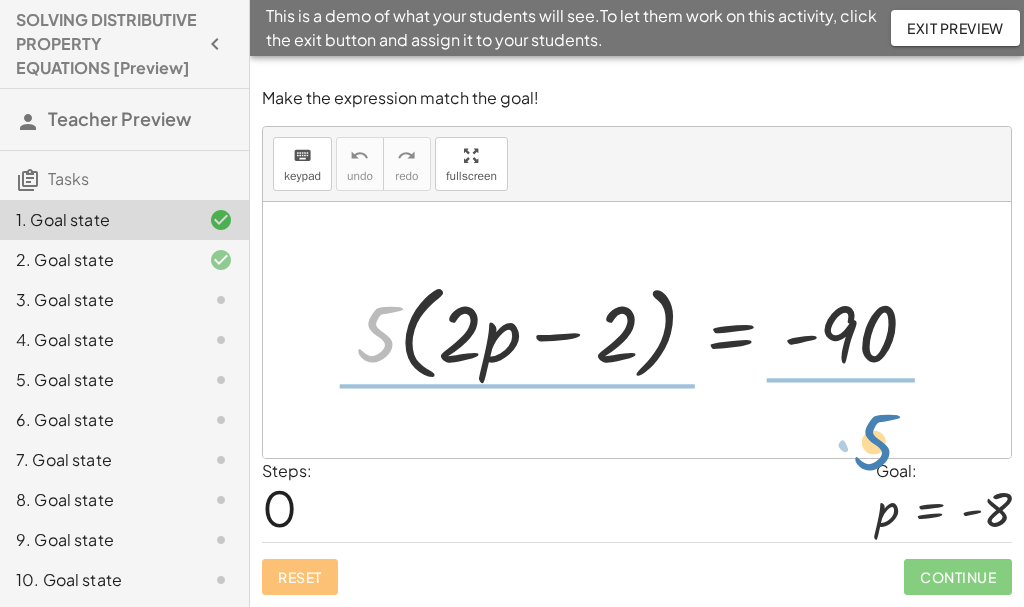 drag, startPoint x: 378, startPoint y: 343, endPoint x: 875, endPoint y: 451, distance: 508.59906 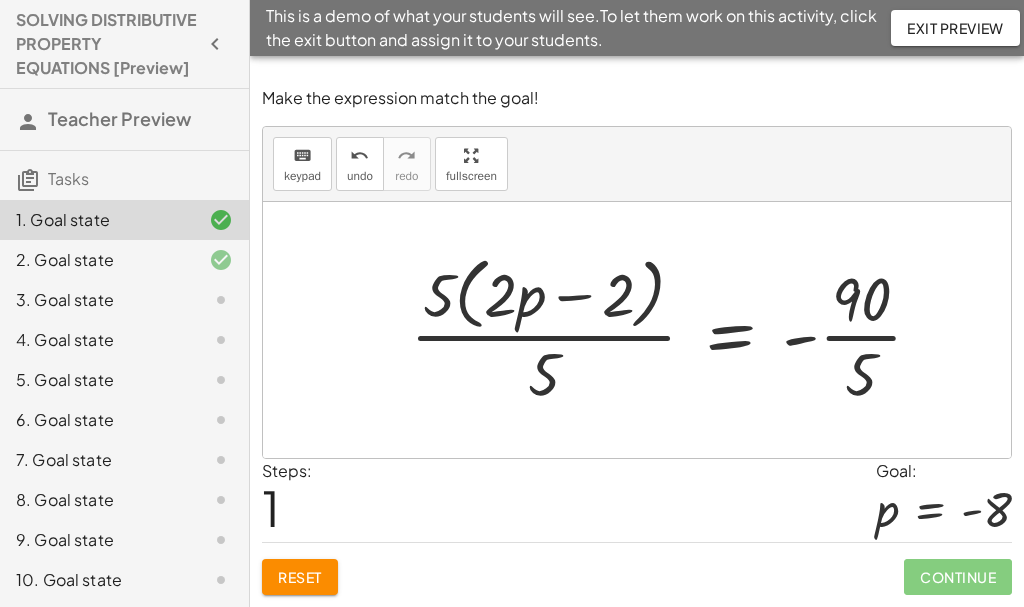 click at bounding box center (674, 329) 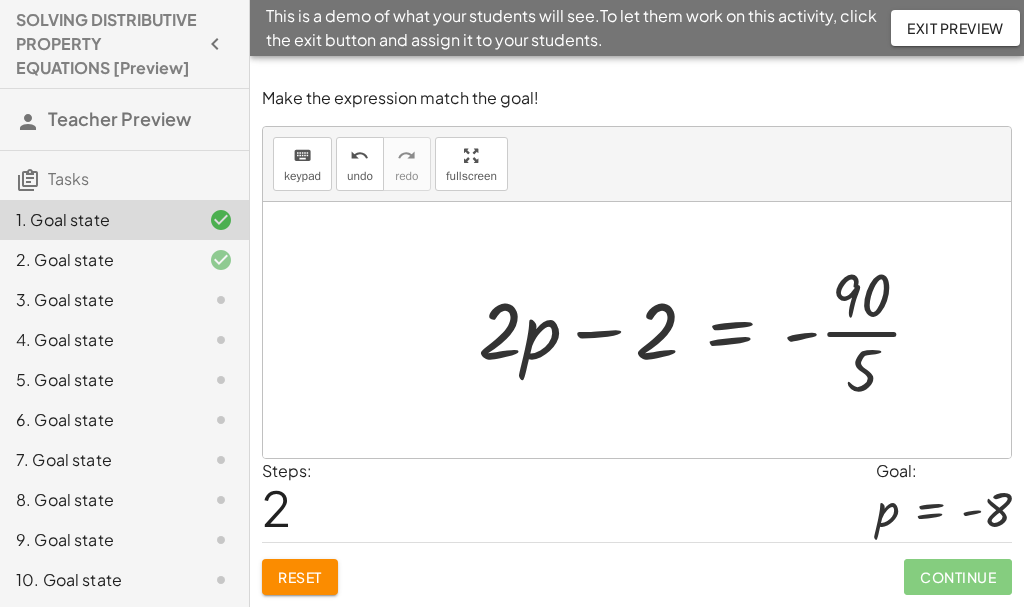 click at bounding box center [709, 330] 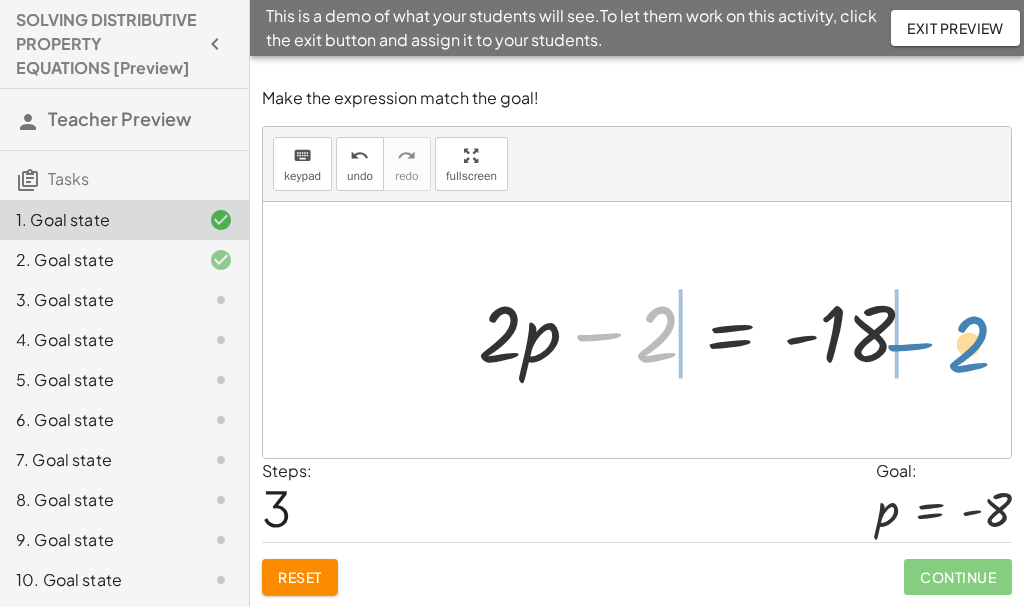 drag, startPoint x: 661, startPoint y: 351, endPoint x: 975, endPoint y: 359, distance: 314.1019 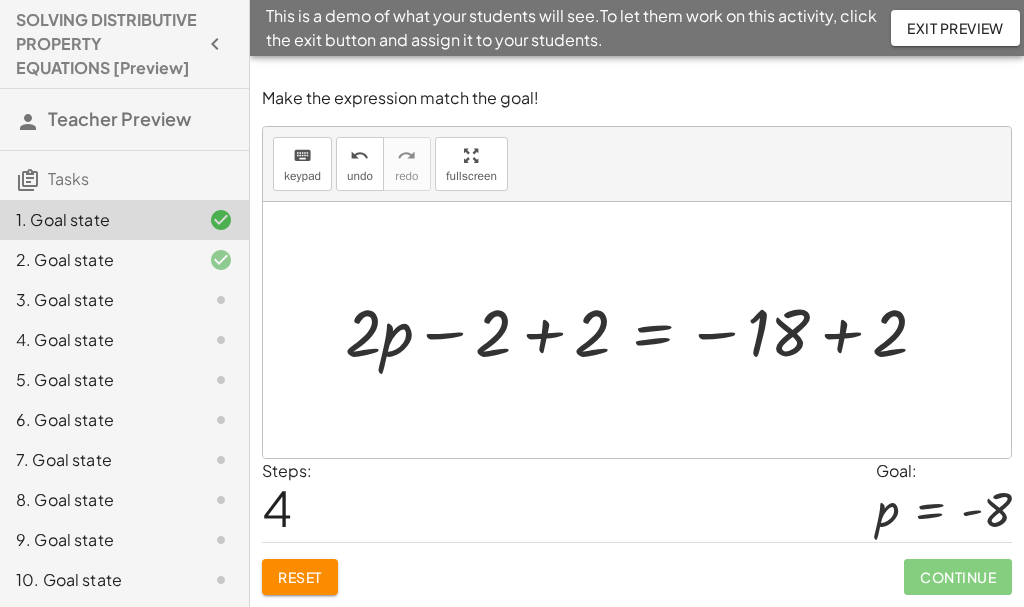 click at bounding box center (644, 329) 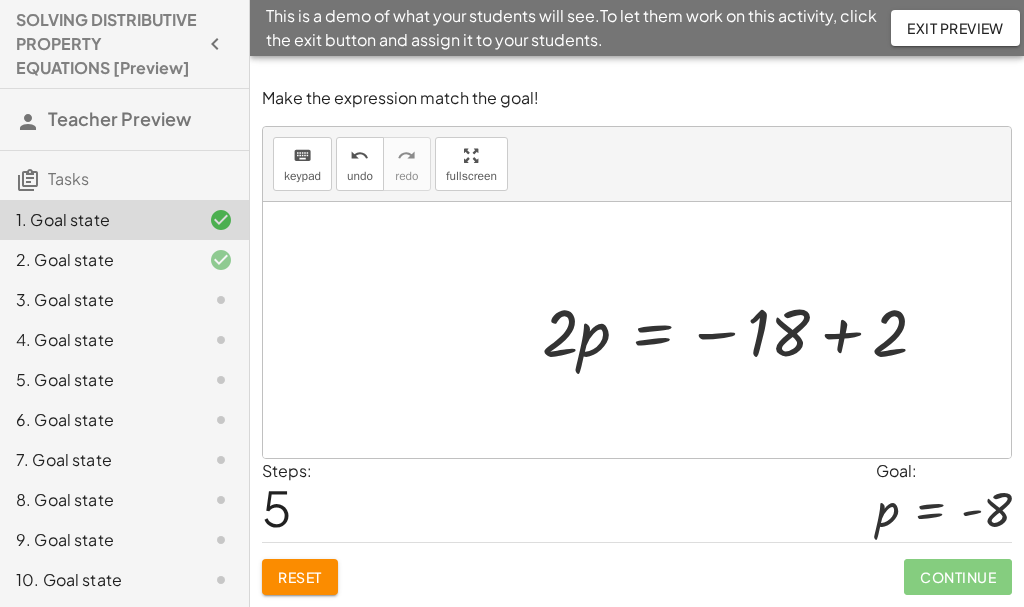 click at bounding box center (743, 329) 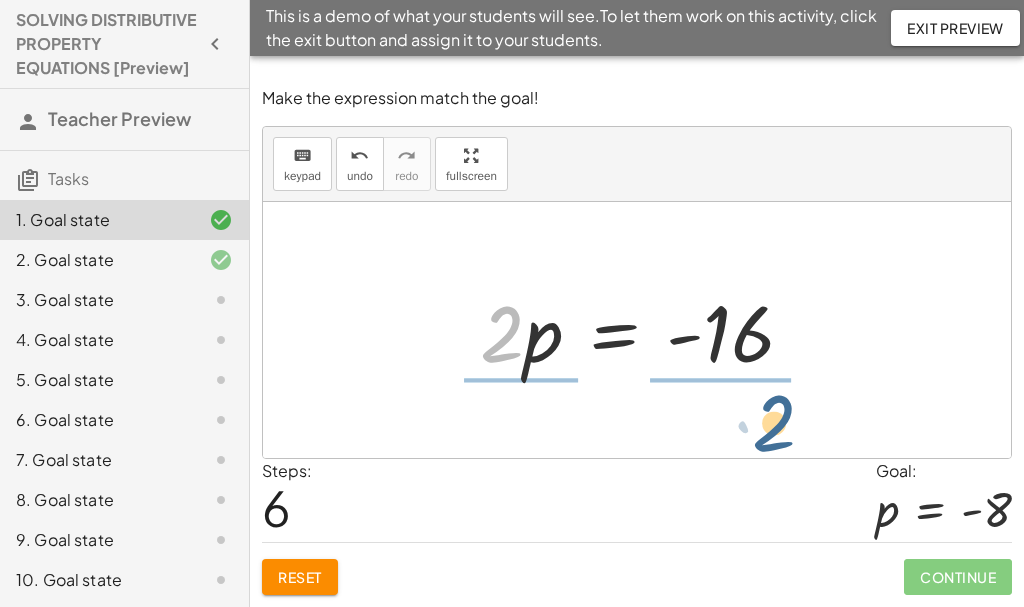 drag, startPoint x: 495, startPoint y: 346, endPoint x: 770, endPoint y: 433, distance: 288.43372 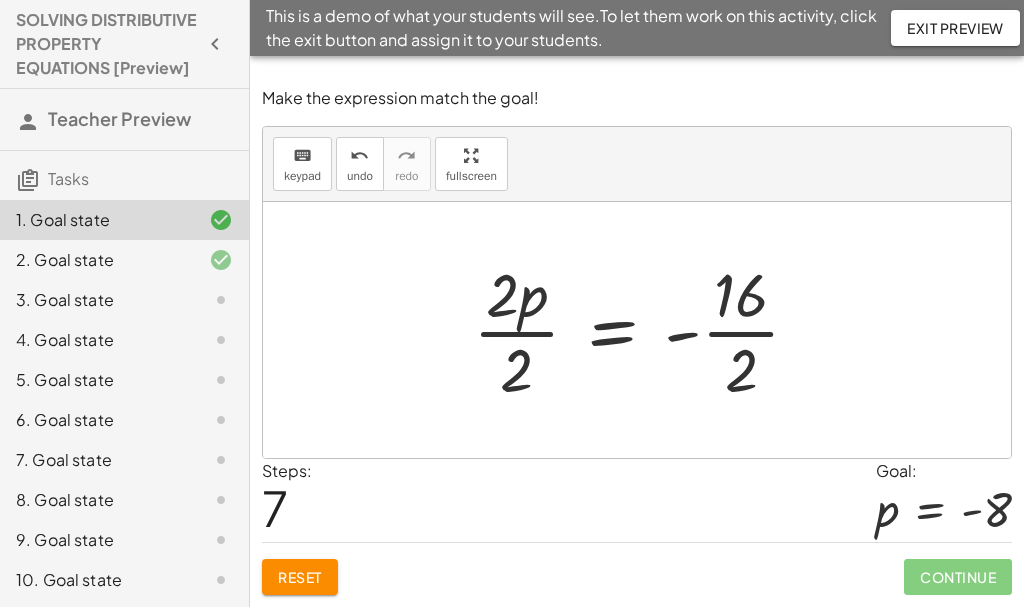 click at bounding box center [644, 330] 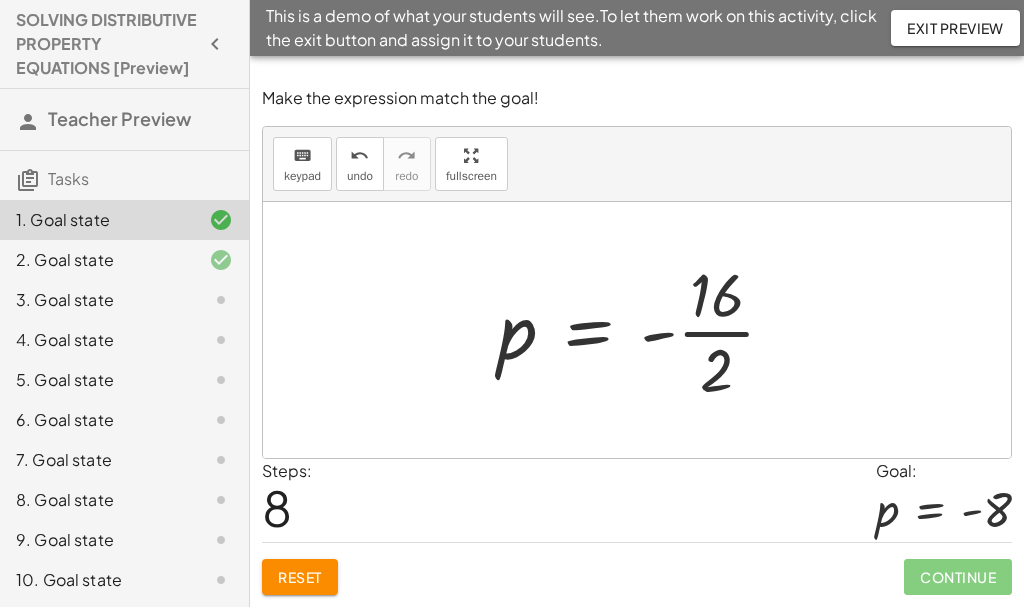 click at bounding box center [645, 330] 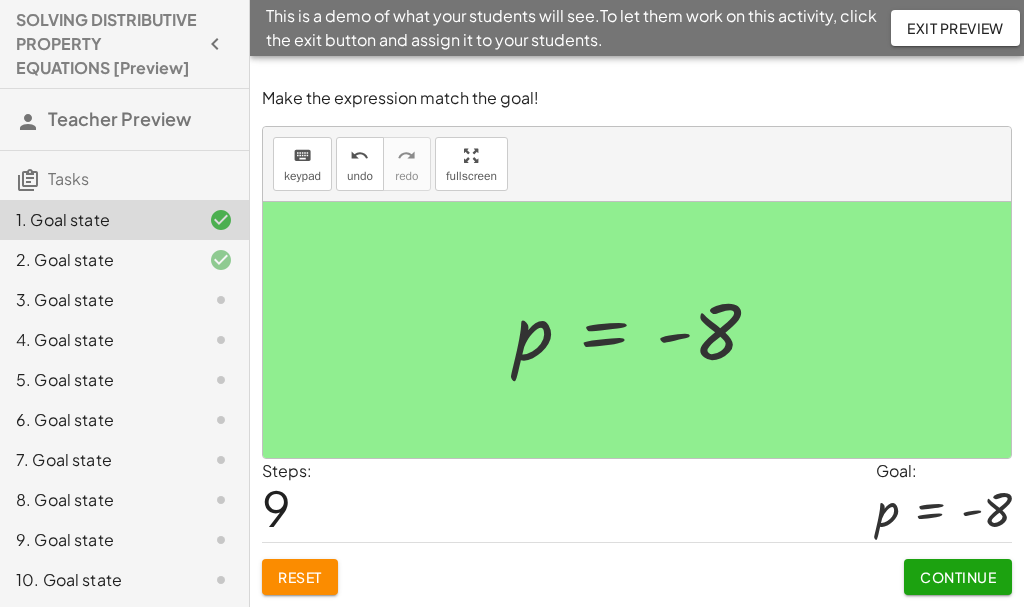click on "Reset" 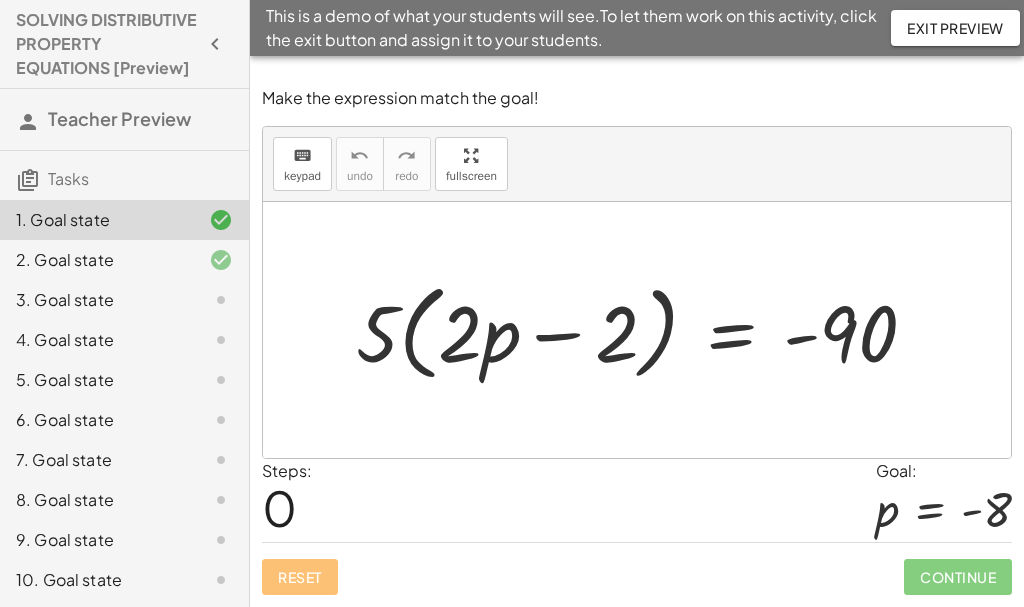 click at bounding box center (512, 1543) 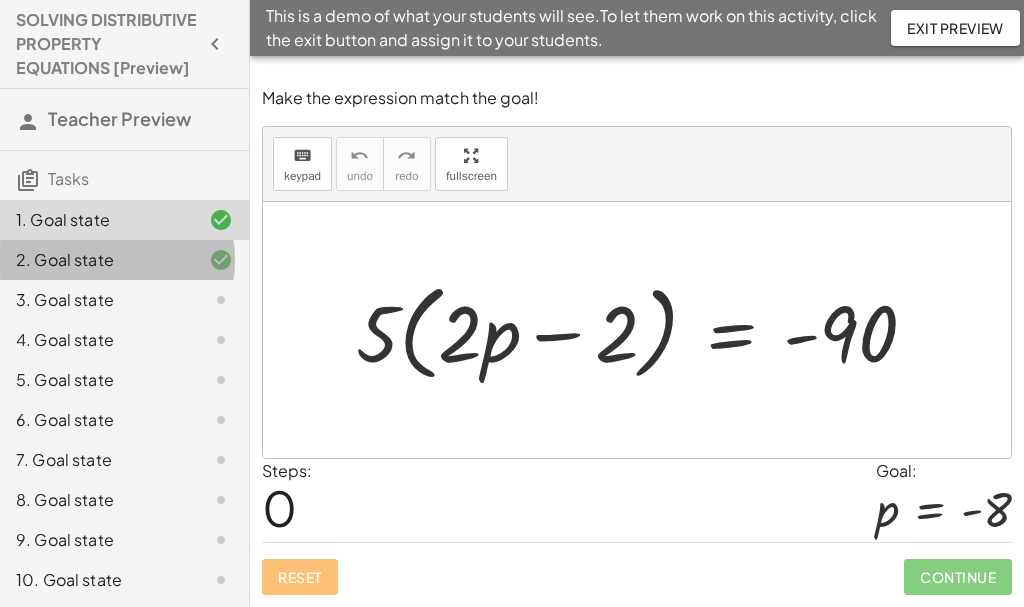 click on "2. Goal state" 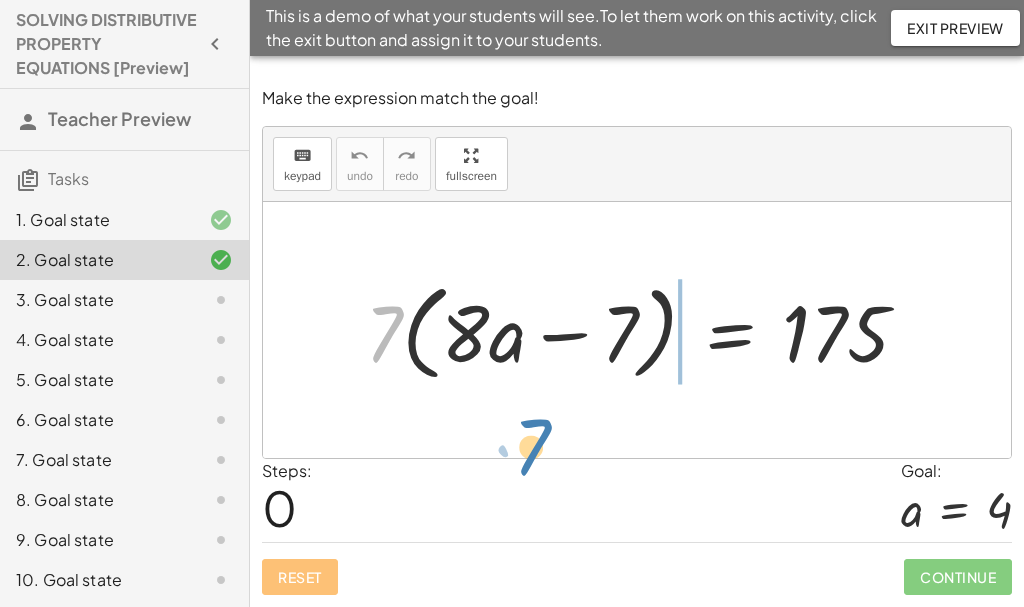 drag, startPoint x: 382, startPoint y: 338, endPoint x: 530, endPoint y: 450, distance: 185.60173 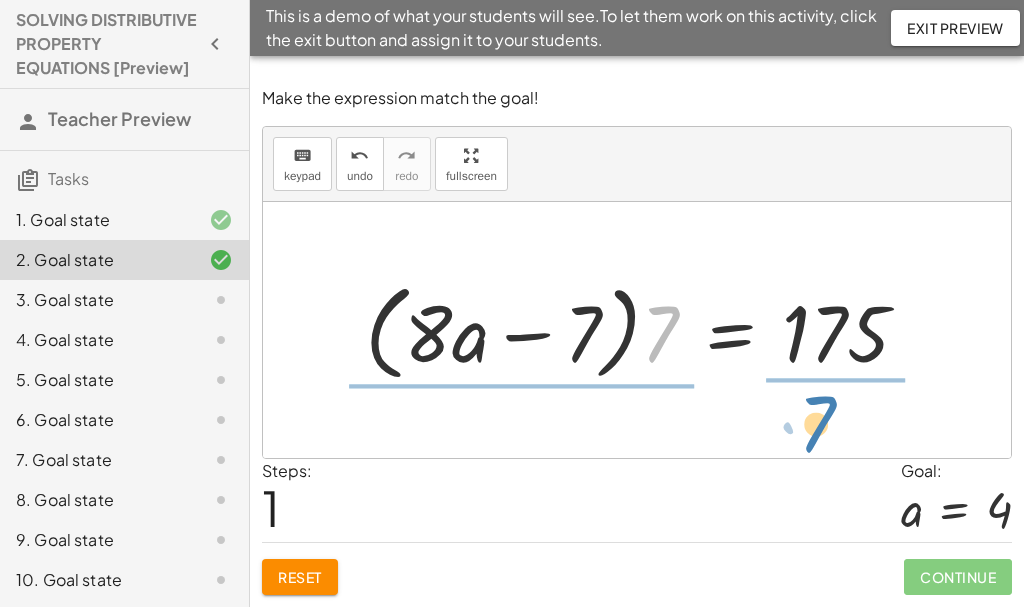drag, startPoint x: 654, startPoint y: 334, endPoint x: 818, endPoint y: 427, distance: 188.53381 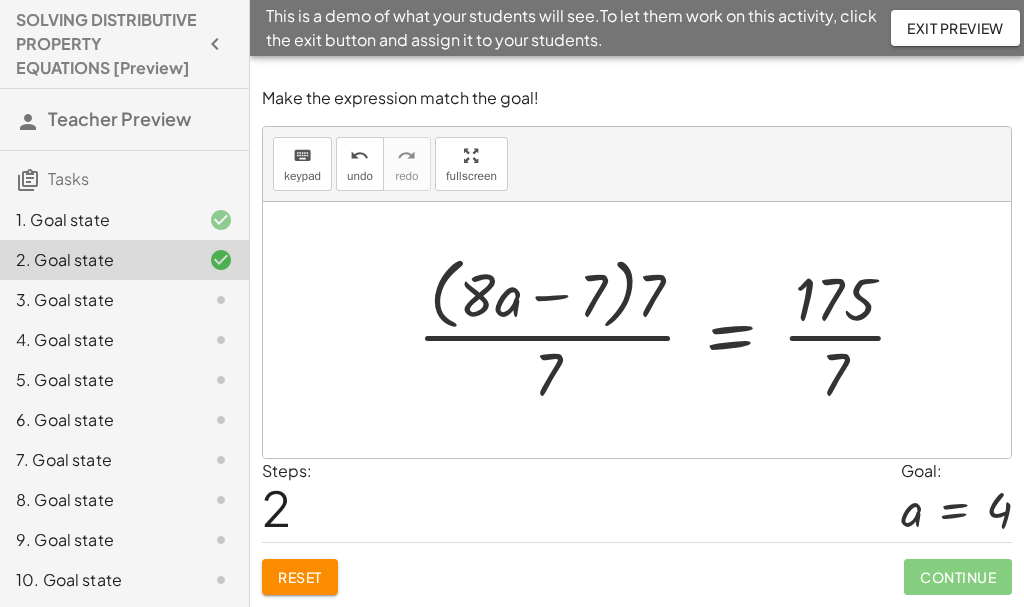 click at bounding box center [670, 329] 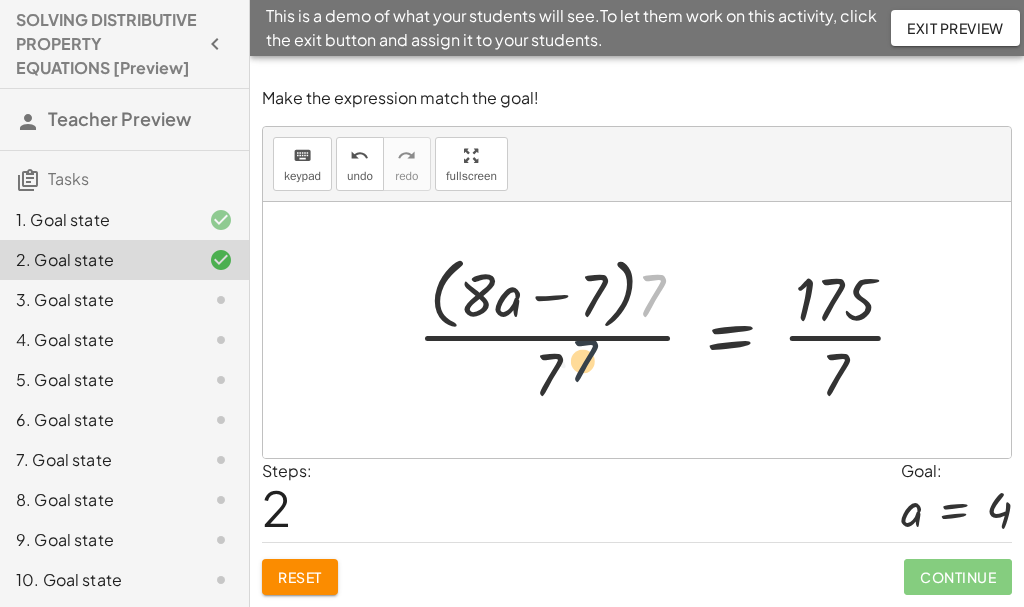 drag, startPoint x: 654, startPoint y: 292, endPoint x: 572, endPoint y: 361, distance: 107.16809 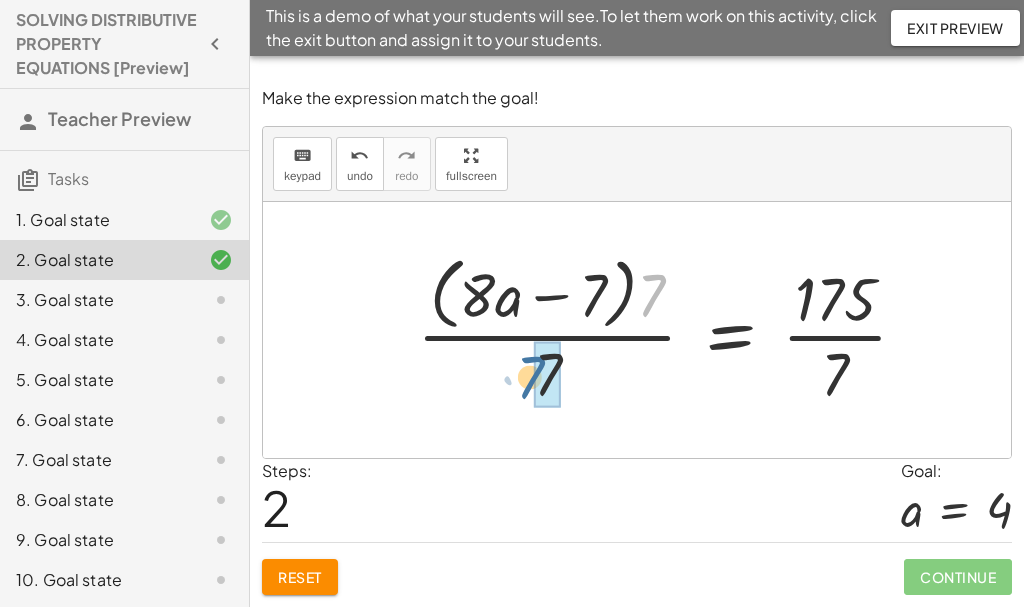 drag, startPoint x: 653, startPoint y: 290, endPoint x: 531, endPoint y: 372, distance: 146.9966 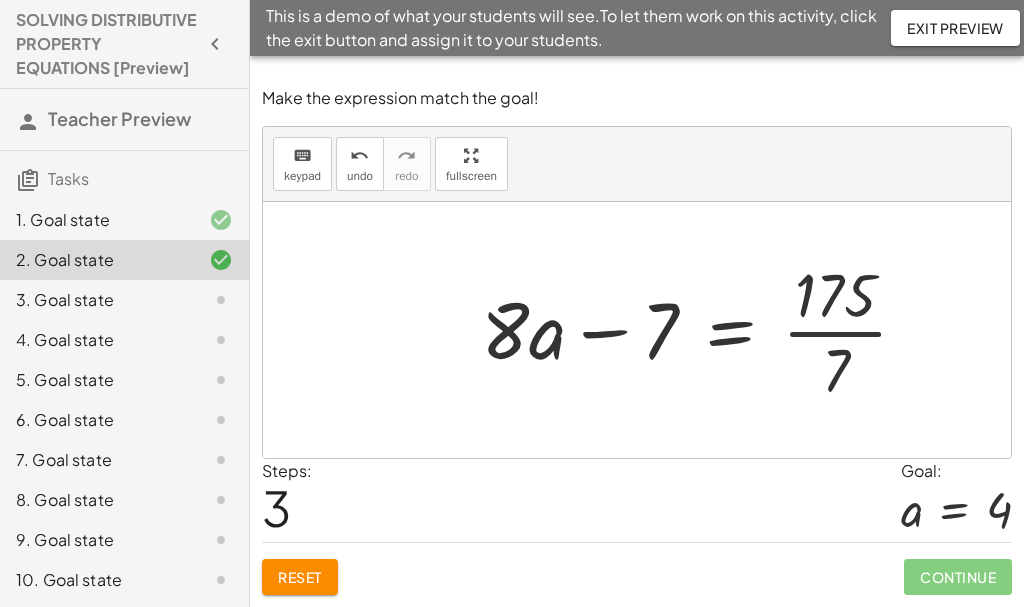 click at bounding box center [702, 330] 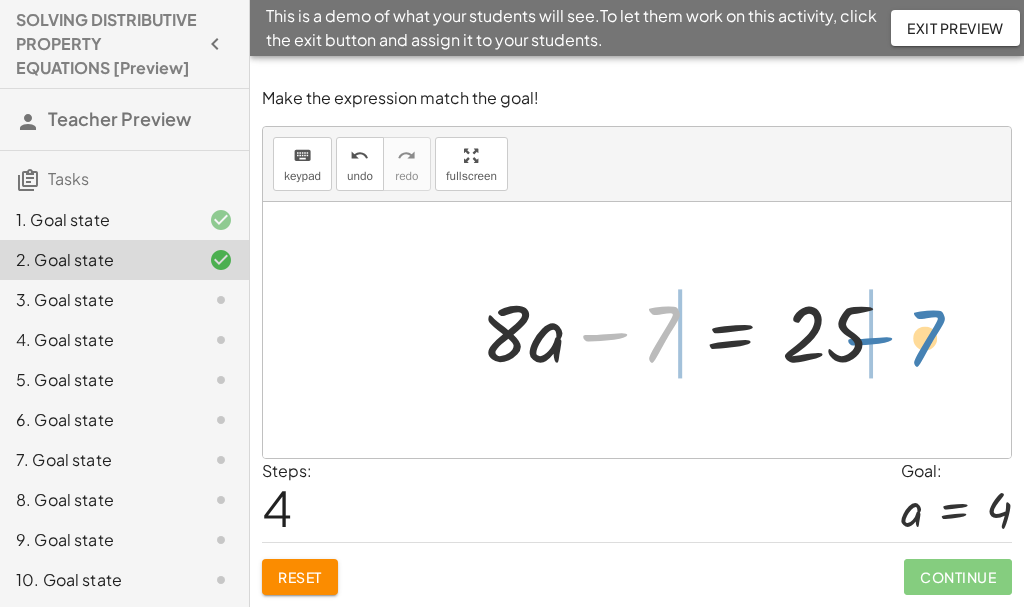 drag, startPoint x: 656, startPoint y: 330, endPoint x: 921, endPoint y: 334, distance: 265.03018 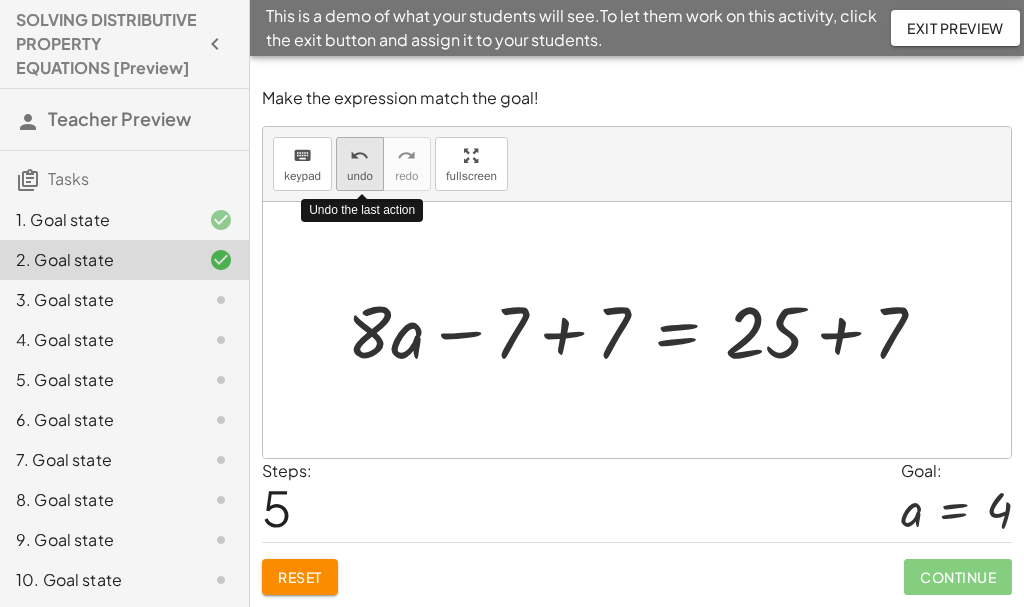 click on "undo" at bounding box center [359, 156] 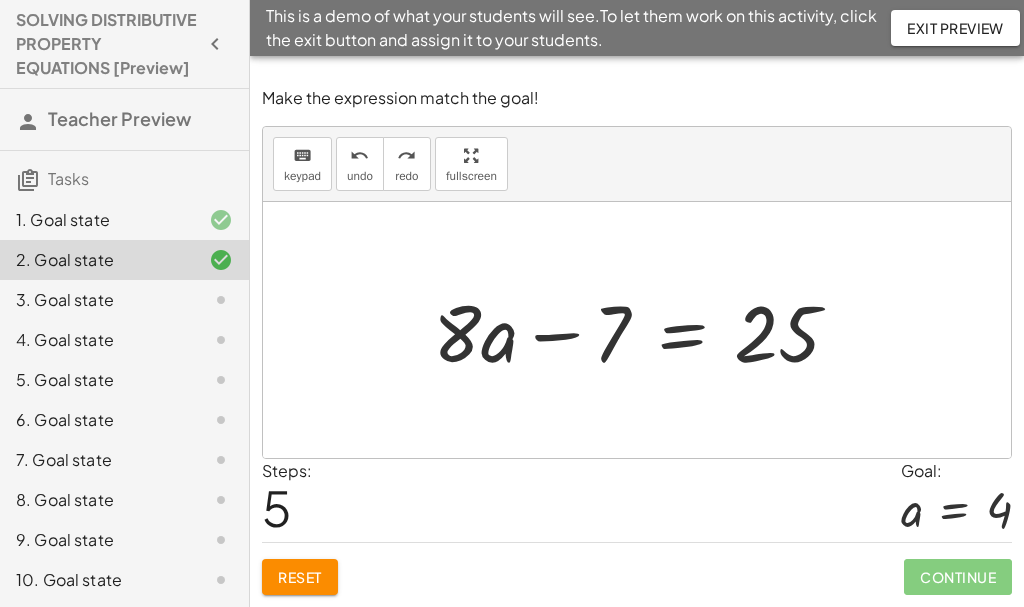 click on "Reset" at bounding box center (300, 577) 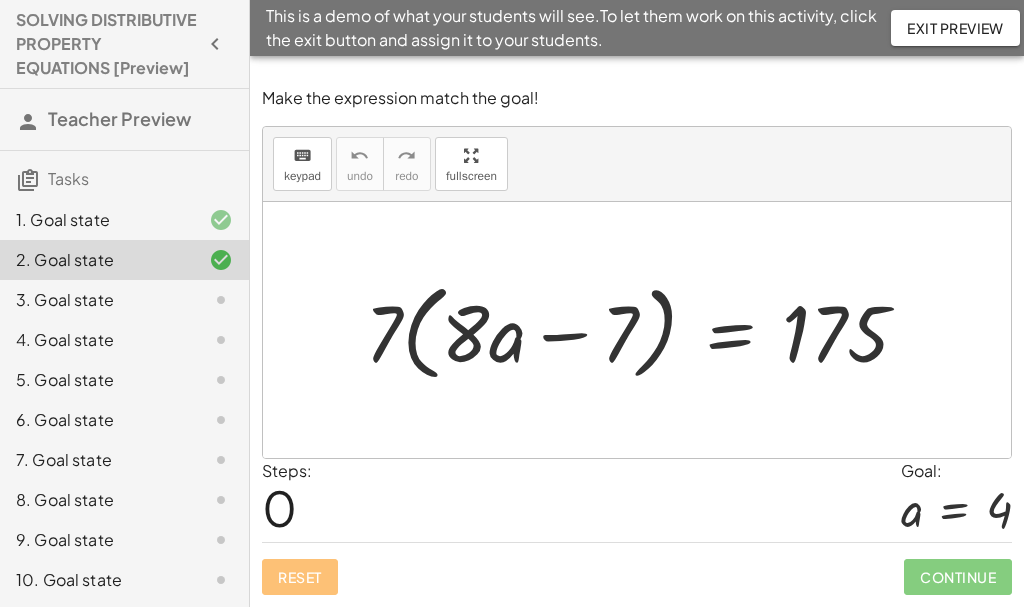drag, startPoint x: 940, startPoint y: 33, endPoint x: 71, endPoint y: 75, distance: 870.01434 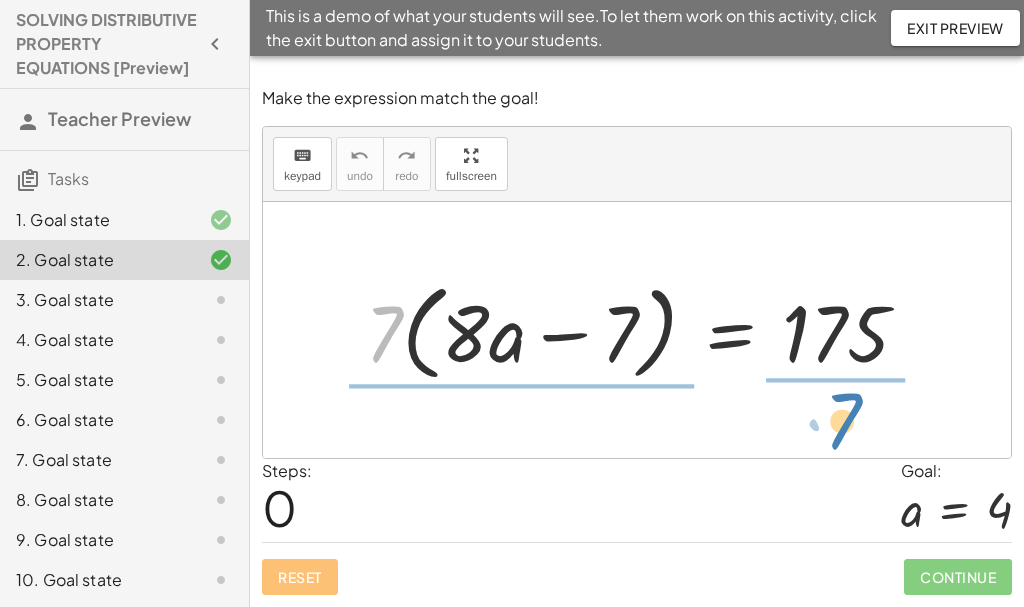 drag, startPoint x: 380, startPoint y: 330, endPoint x: 828, endPoint y: 413, distance: 455.62375 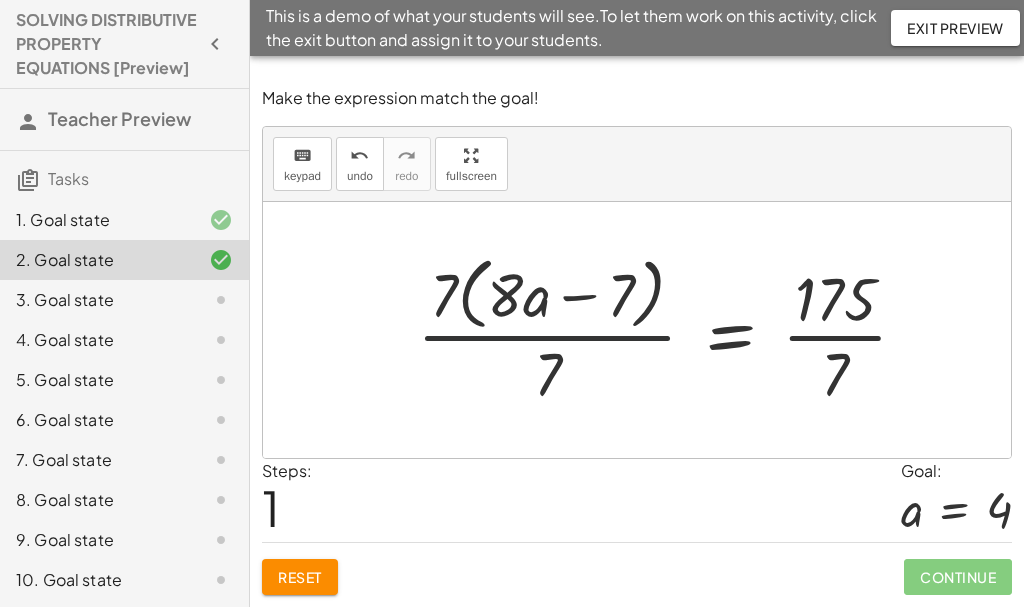 click at bounding box center [670, 329] 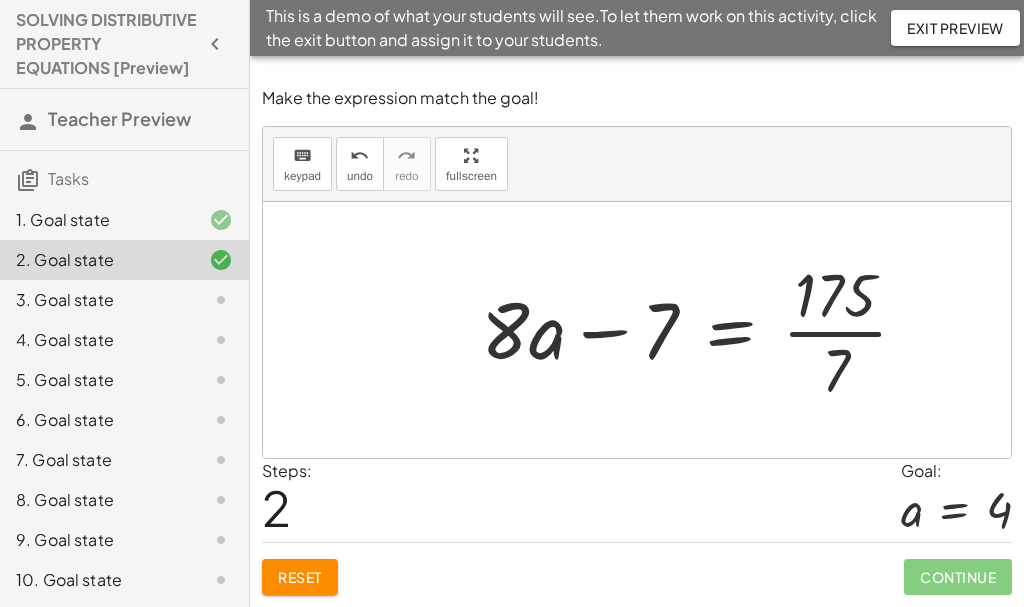 click at bounding box center [702, 330] 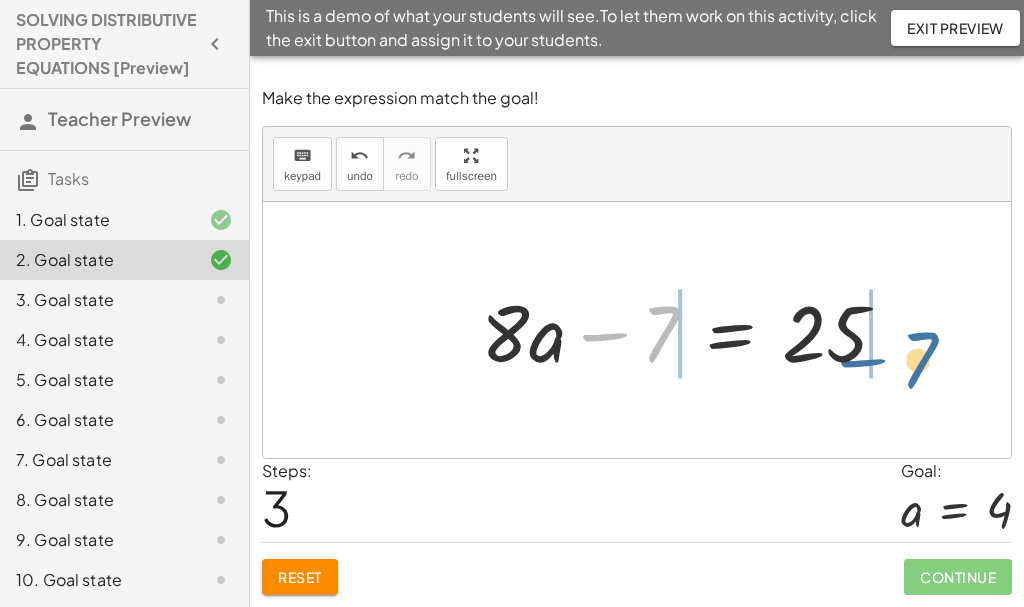 drag, startPoint x: 662, startPoint y: 336, endPoint x: 923, endPoint y: 356, distance: 261.76517 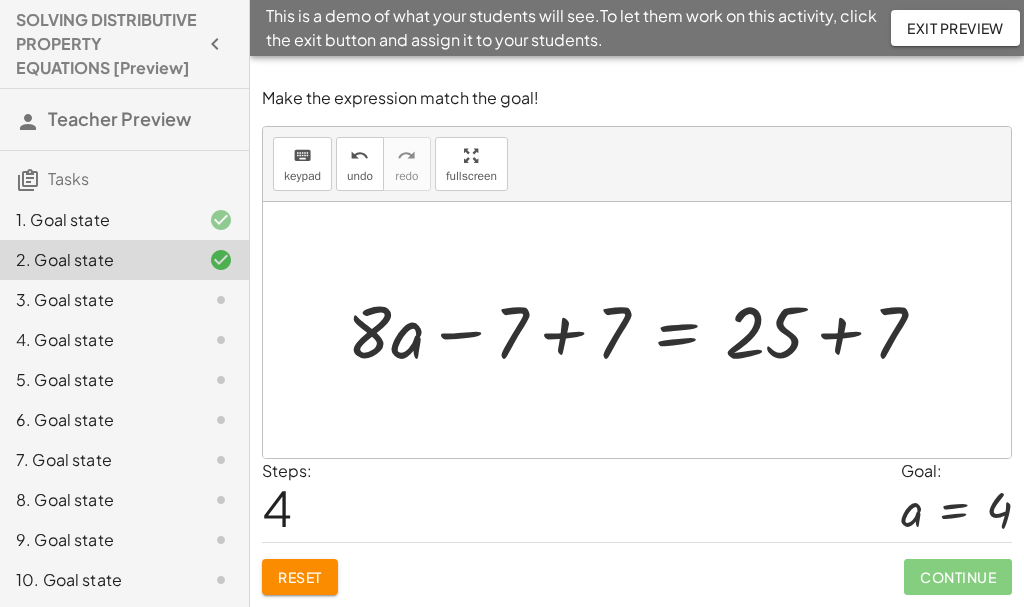 click at bounding box center [644, 329] 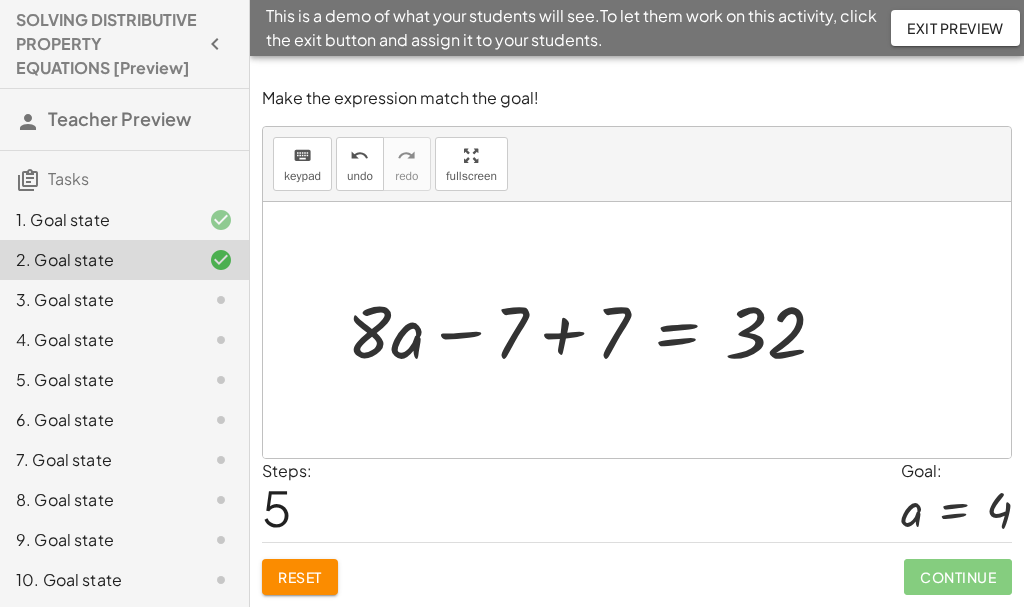 click at bounding box center [594, 329] 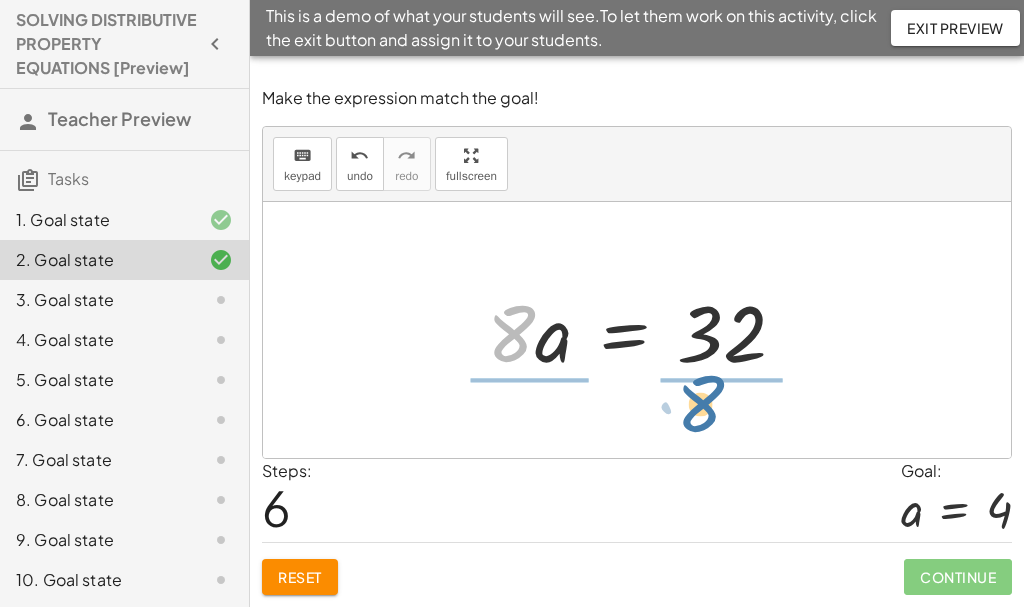 drag, startPoint x: 511, startPoint y: 344, endPoint x: 701, endPoint y: 414, distance: 202.48457 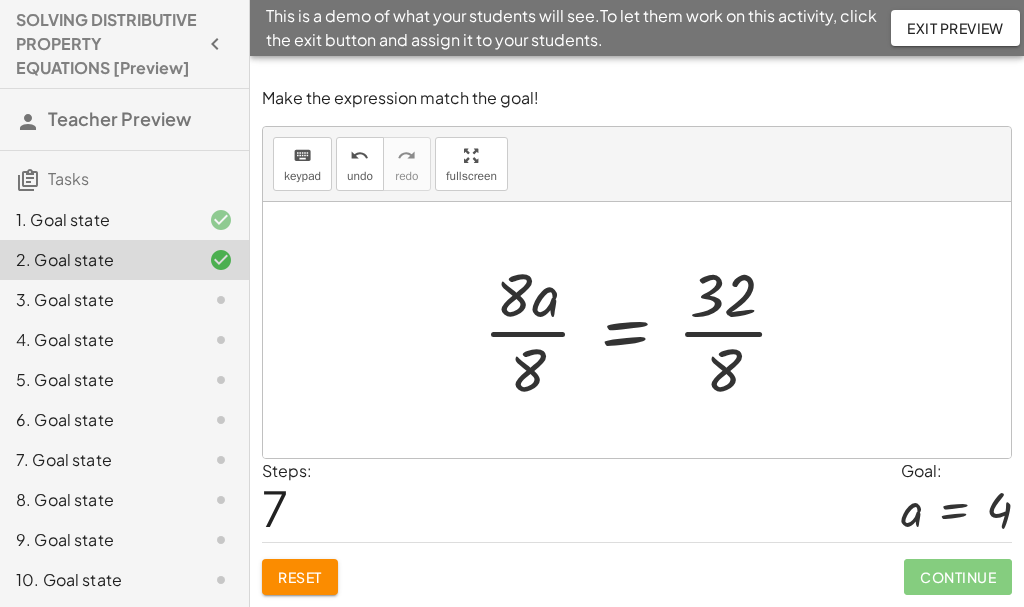 click at bounding box center [644, 330] 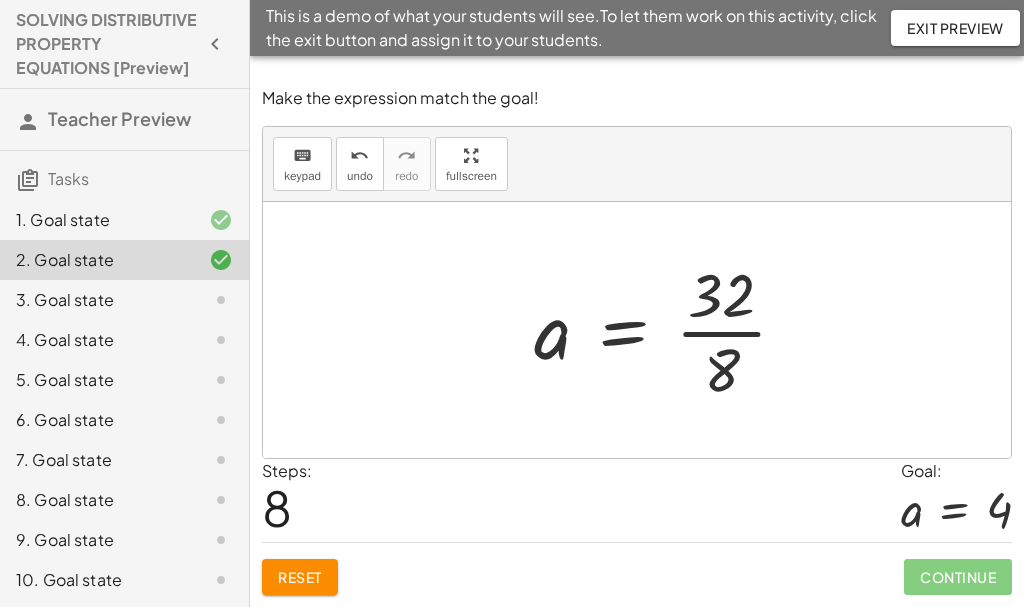 click at bounding box center [669, 330] 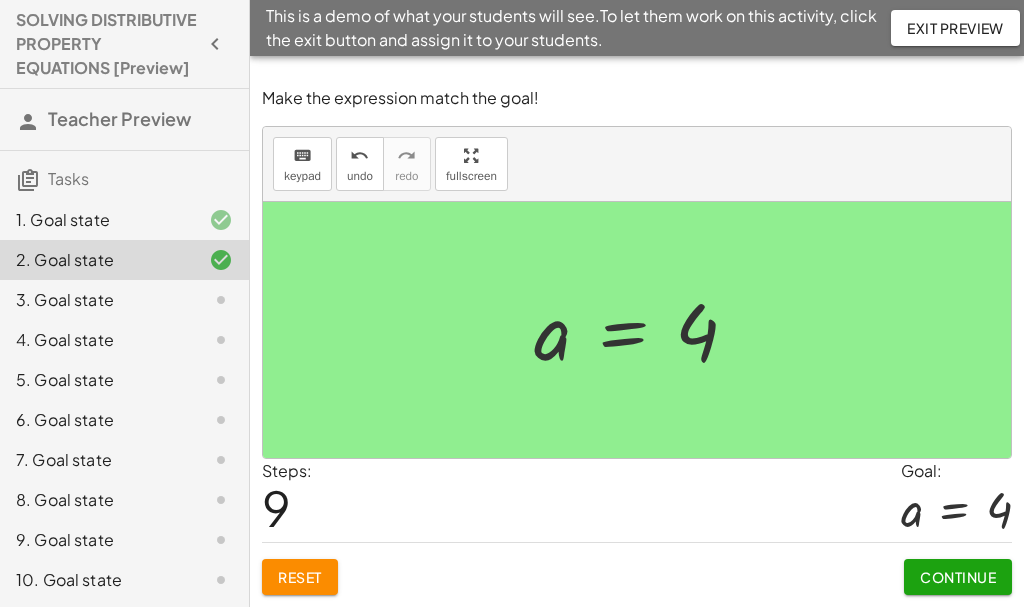 click on "Reset" 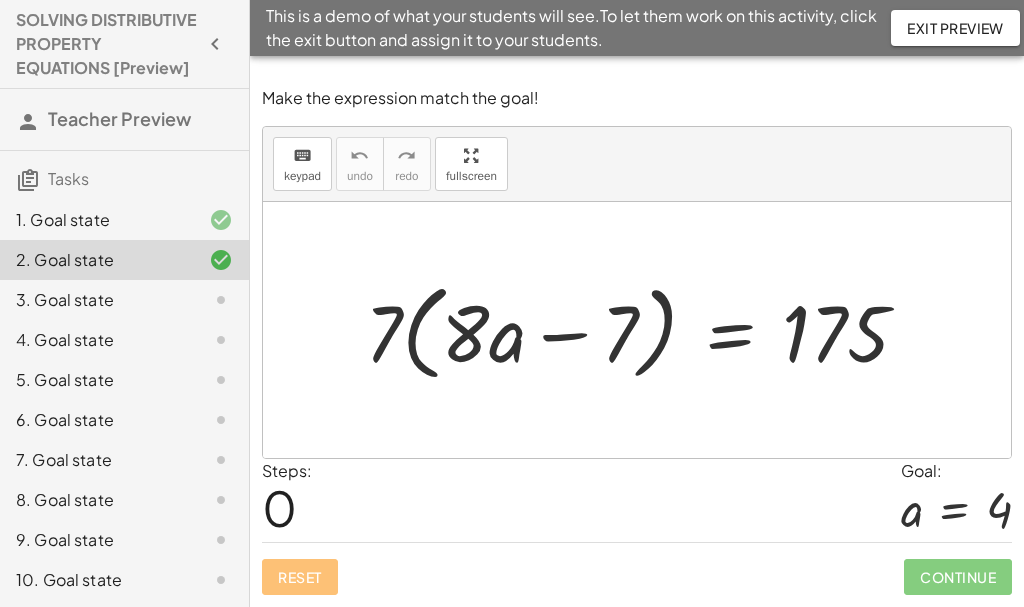 drag, startPoint x: 941, startPoint y: 61, endPoint x: 44, endPoint y: 145, distance: 900.9245 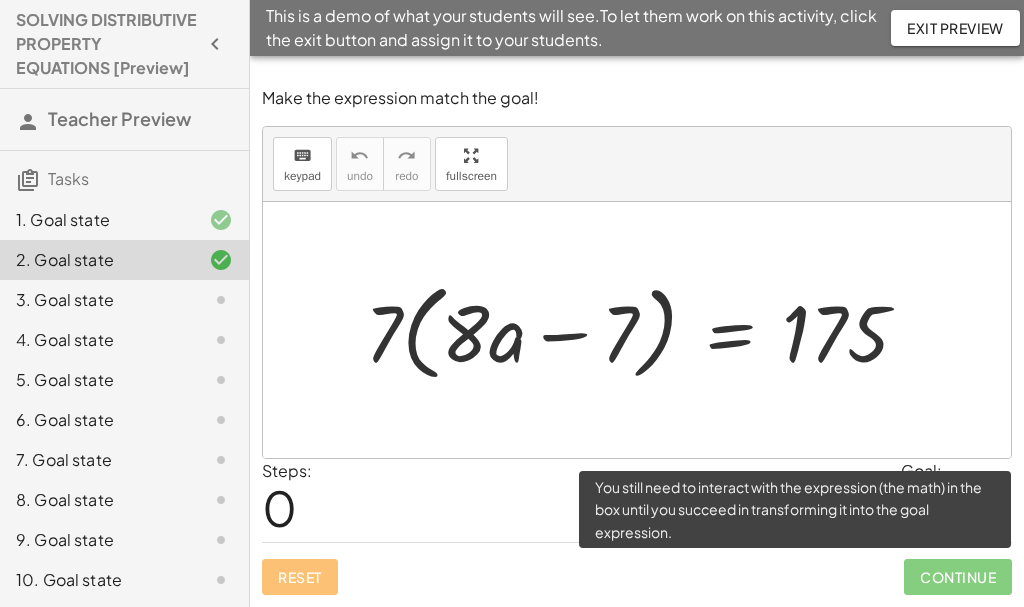 click on "Continue" 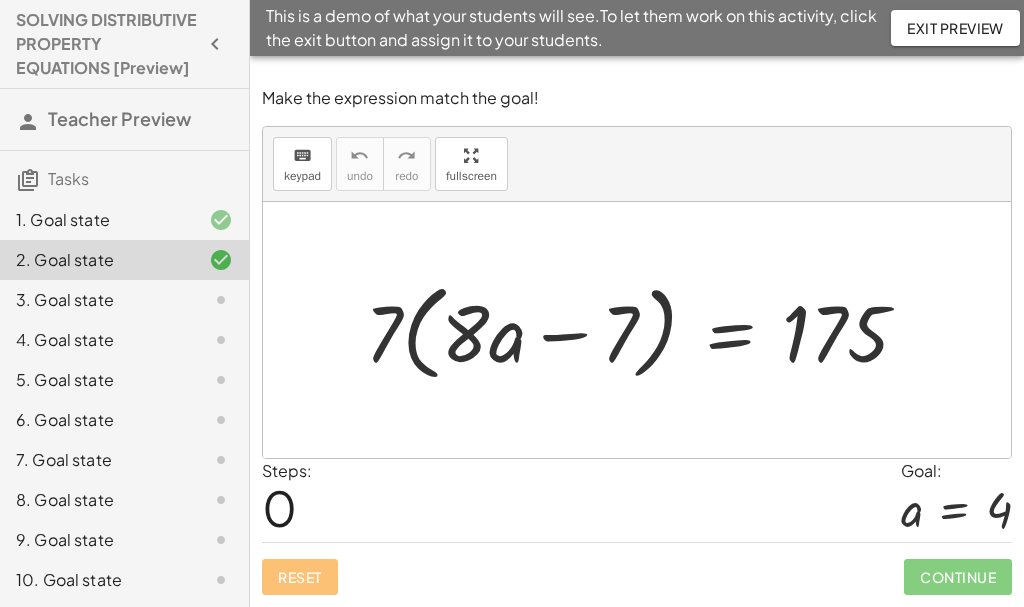 click on "Steps:  0 Goal: a = 4" at bounding box center [637, 500] 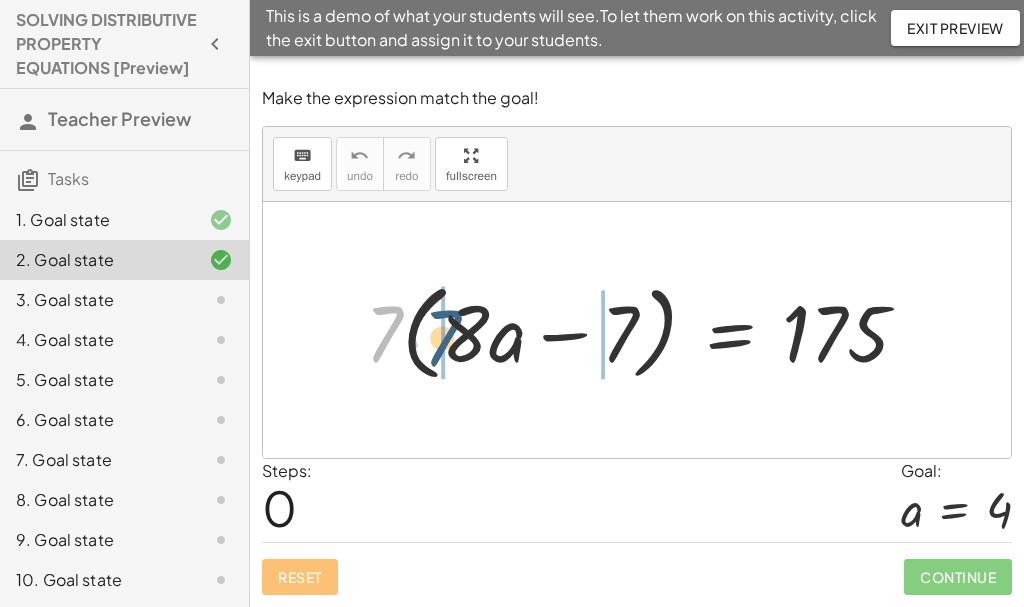 drag, startPoint x: 391, startPoint y: 336, endPoint x: 451, endPoint y: 340, distance: 60.133186 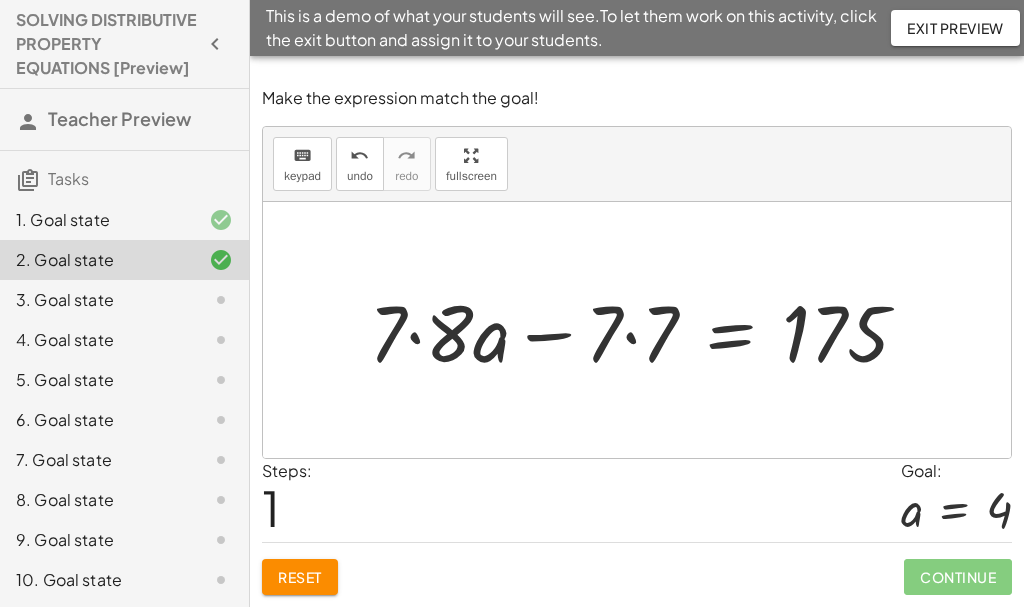 click at bounding box center [646, 330] 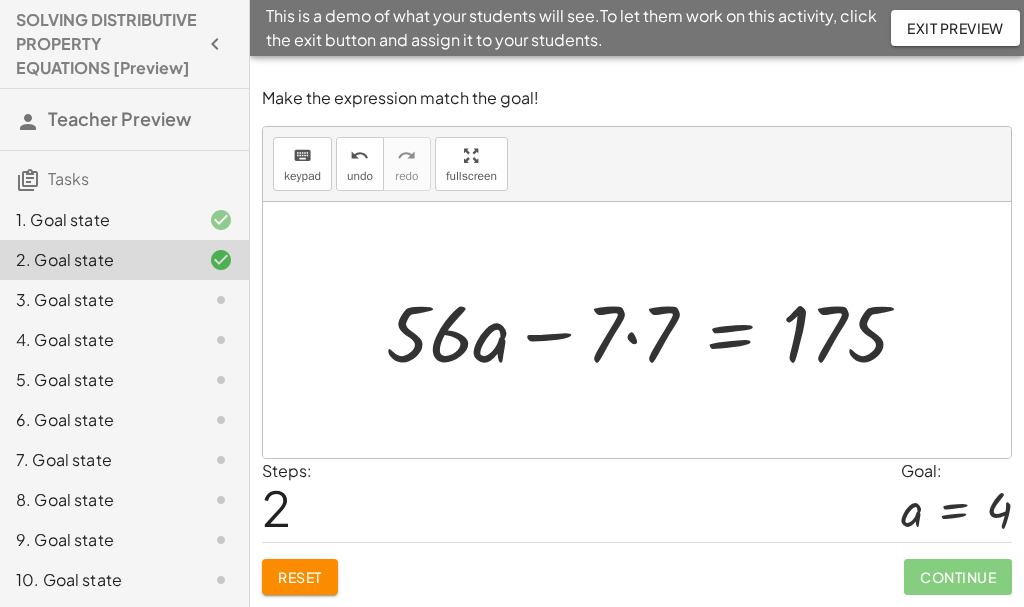 click at bounding box center [655, 330] 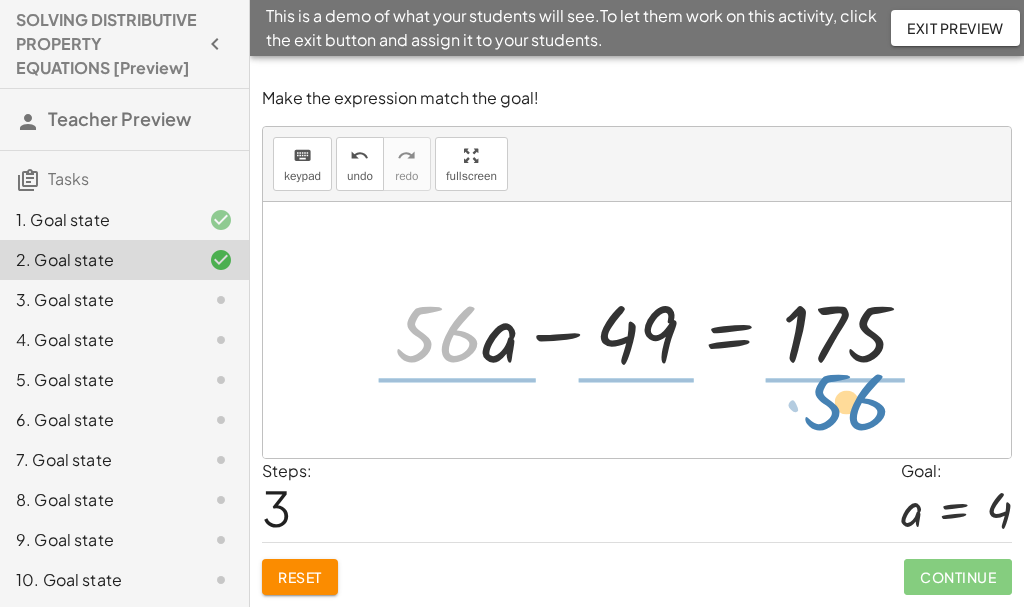 drag, startPoint x: 443, startPoint y: 342, endPoint x: 851, endPoint y: 411, distance: 413.79343 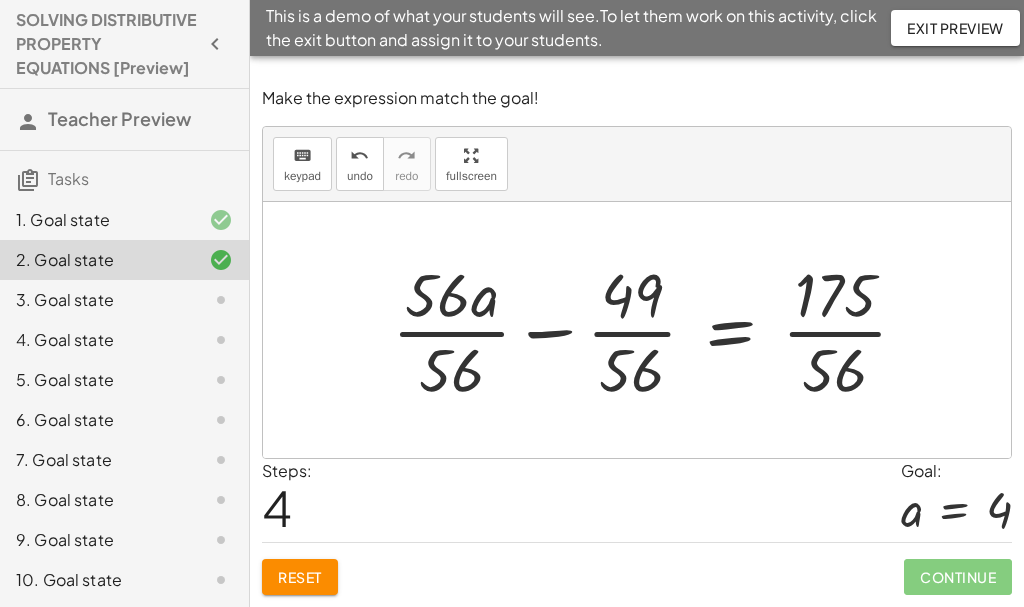 click at bounding box center (512, 1567) 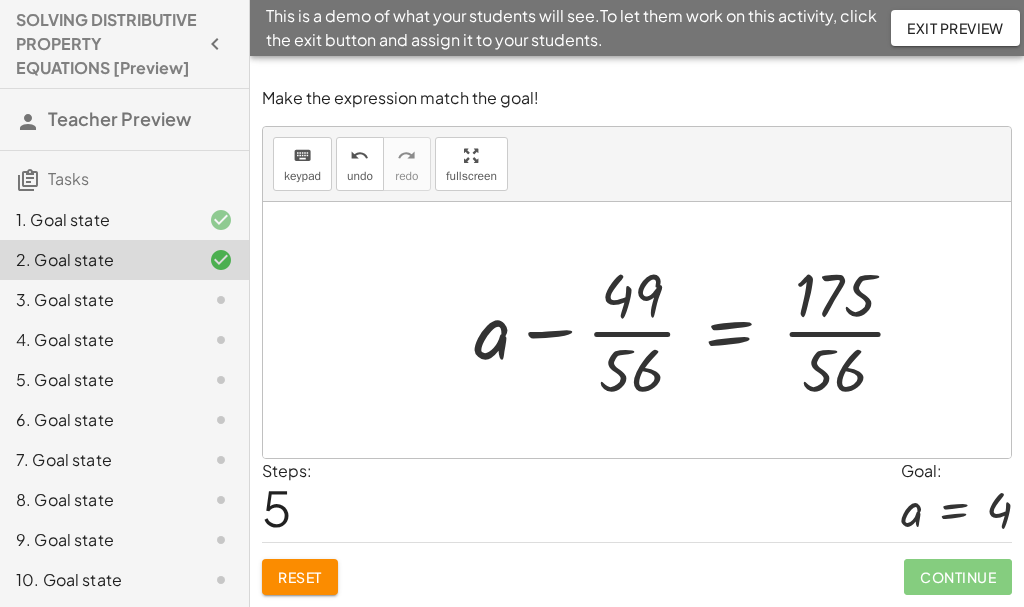 click at bounding box center (698, 330) 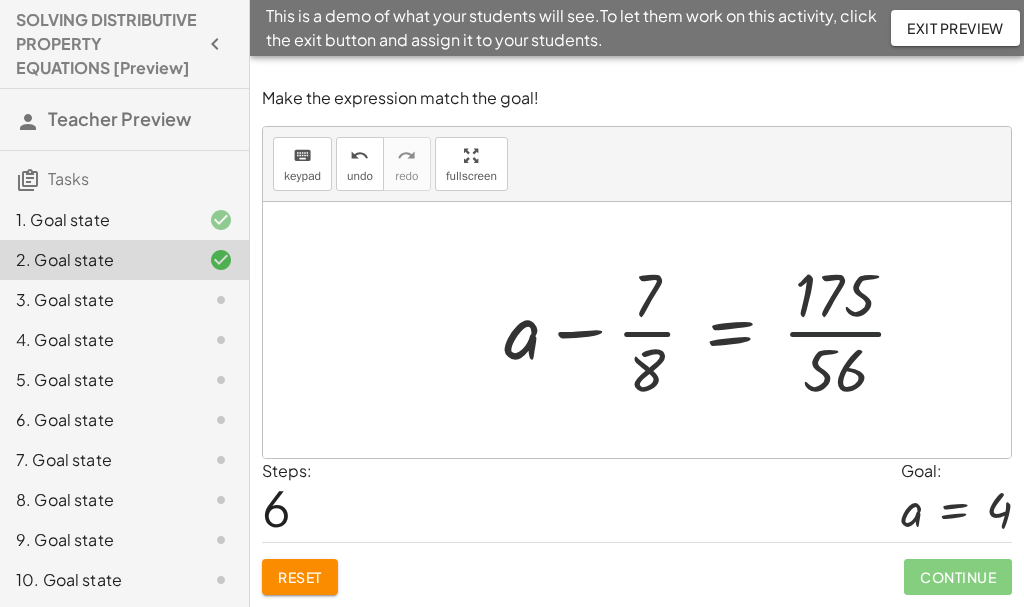 click at bounding box center (714, 330) 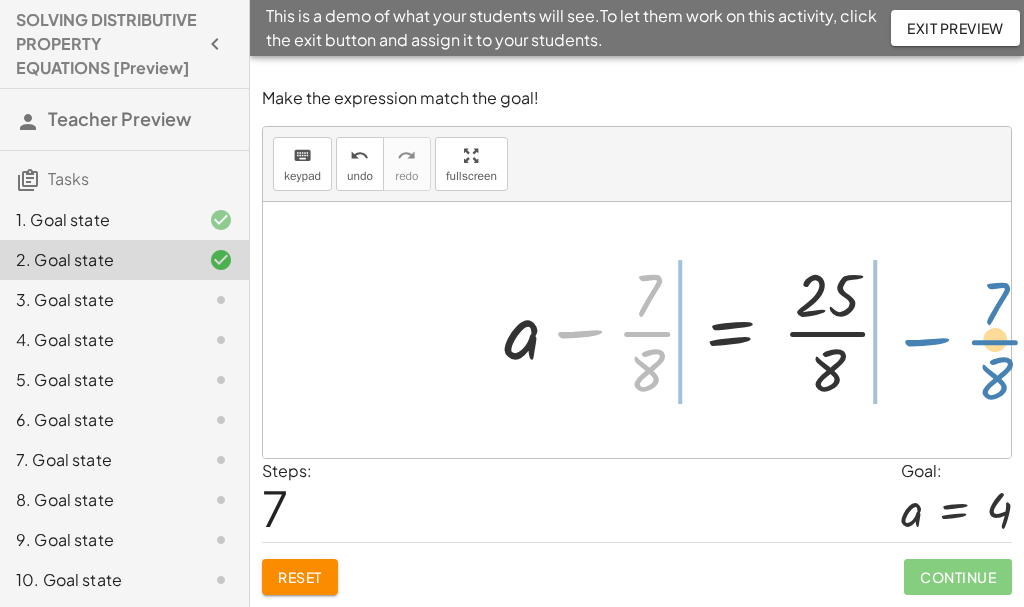 drag, startPoint x: 647, startPoint y: 321, endPoint x: 995, endPoint y: 325, distance: 348.02298 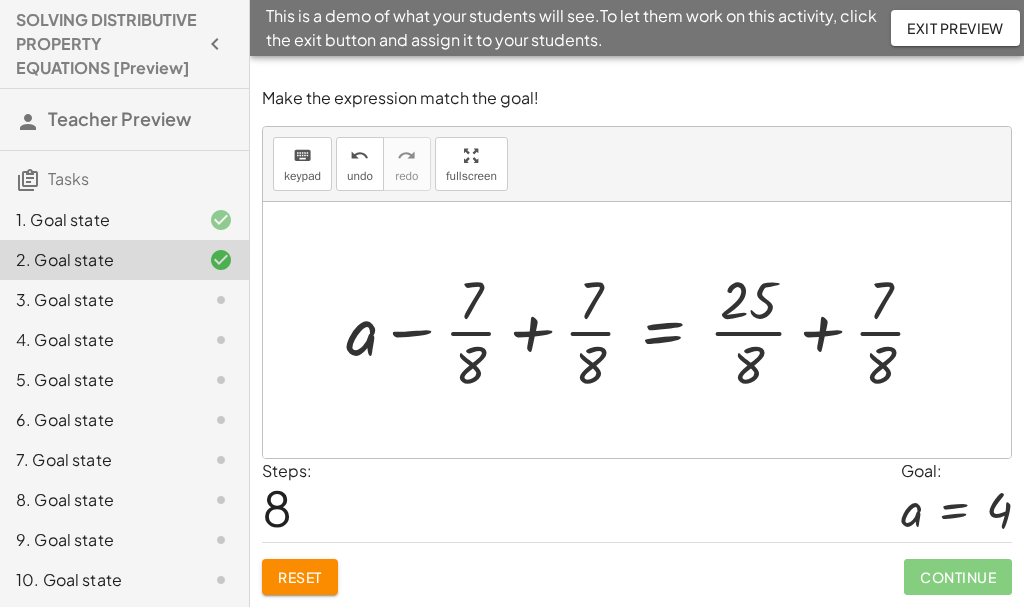 click at bounding box center (644, 330) 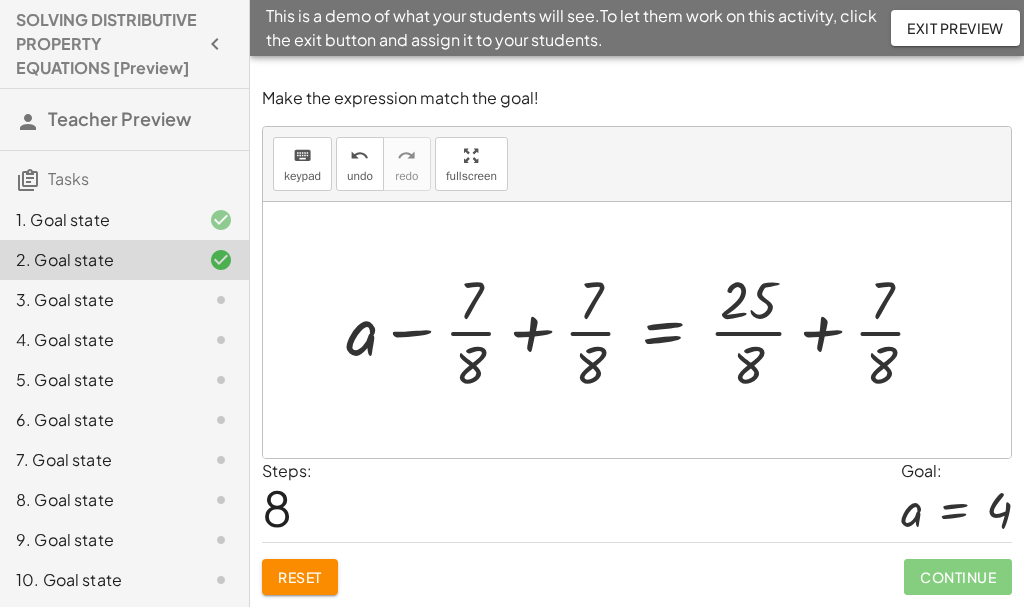 drag, startPoint x: 820, startPoint y: 328, endPoint x: 732, endPoint y: 330, distance: 88.02273 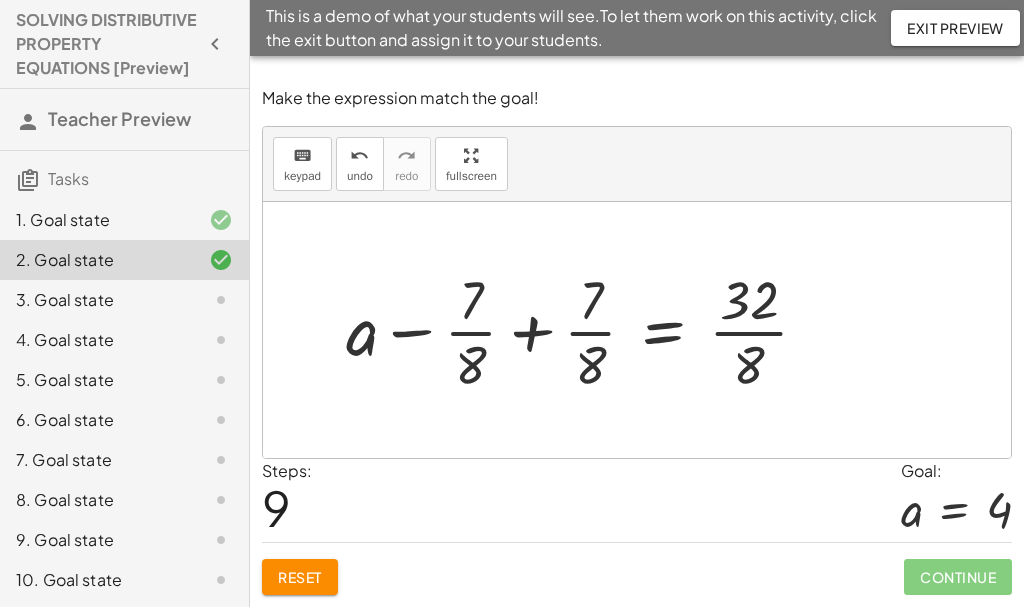 click at bounding box center [585, 330] 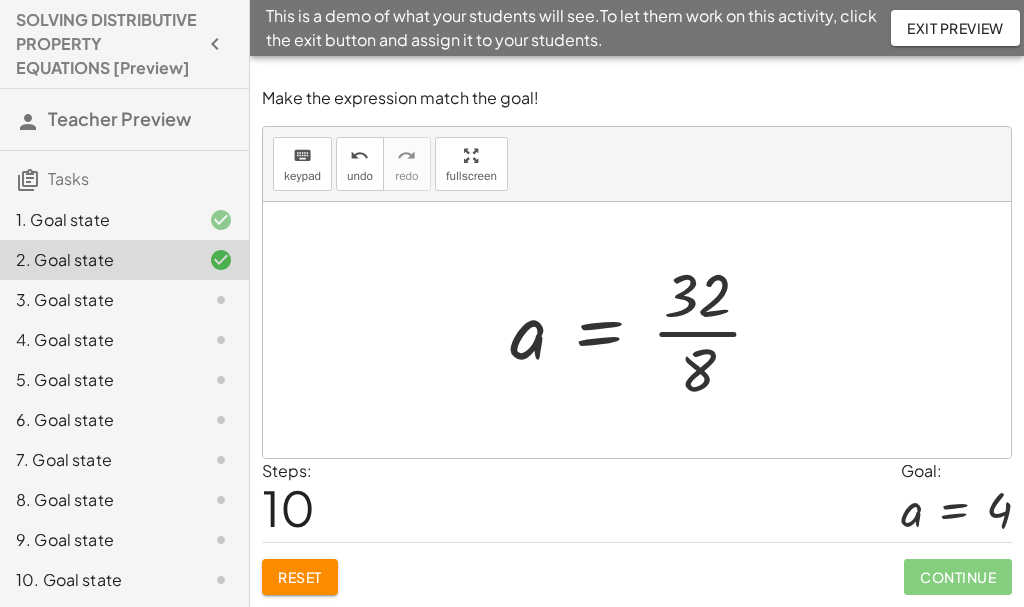 click at bounding box center (645, 330) 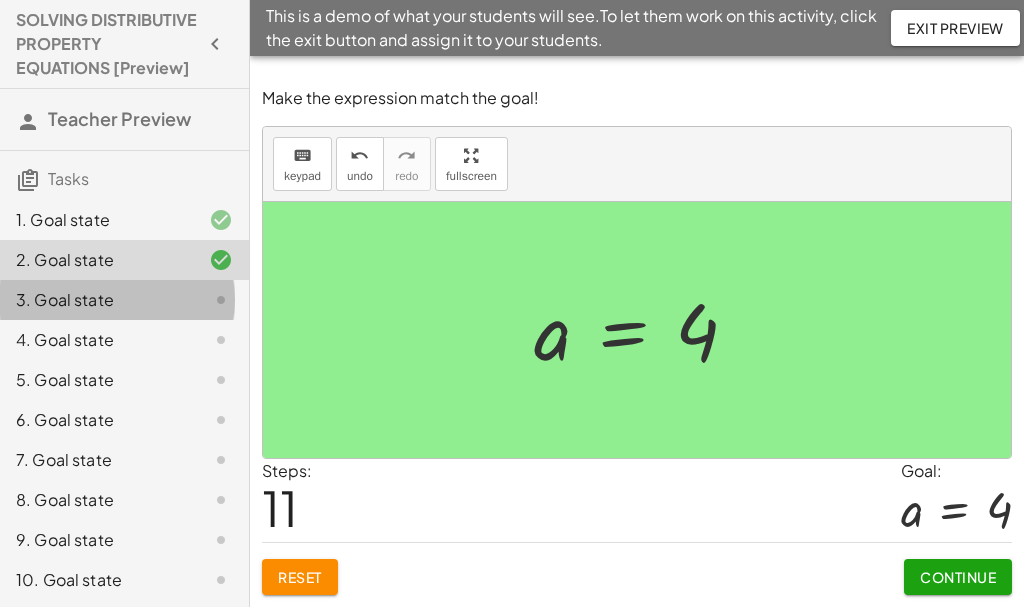 click on "3. Goal state" 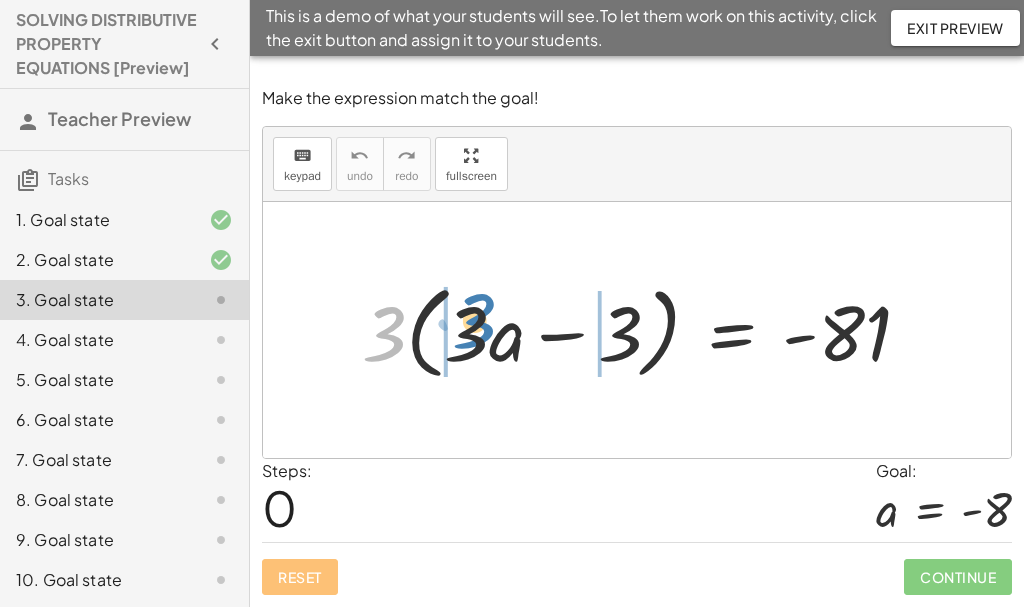 drag, startPoint x: 387, startPoint y: 340, endPoint x: 477, endPoint y: 327, distance: 90.934044 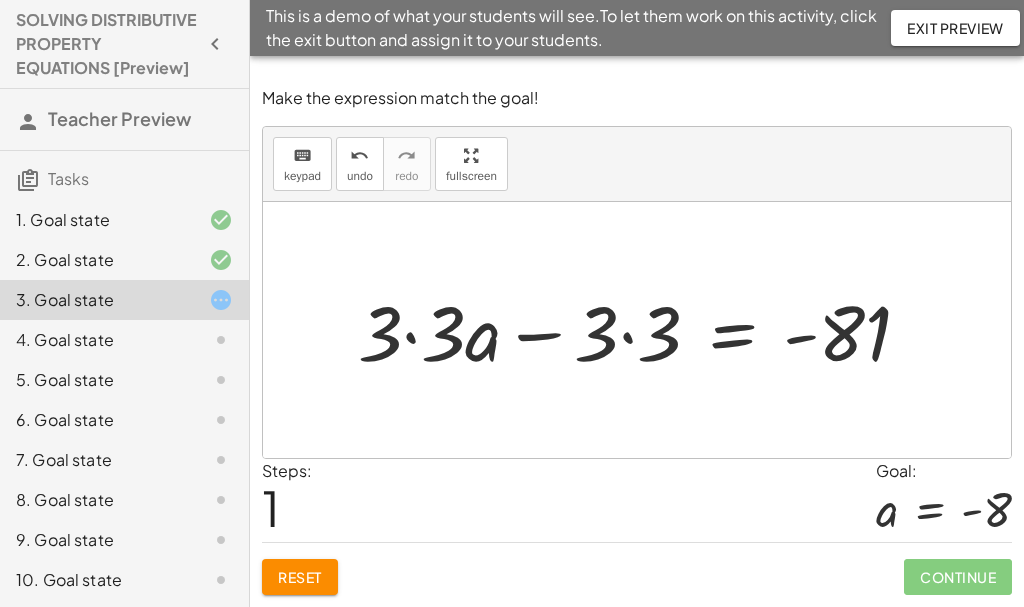 click at bounding box center (642, 330) 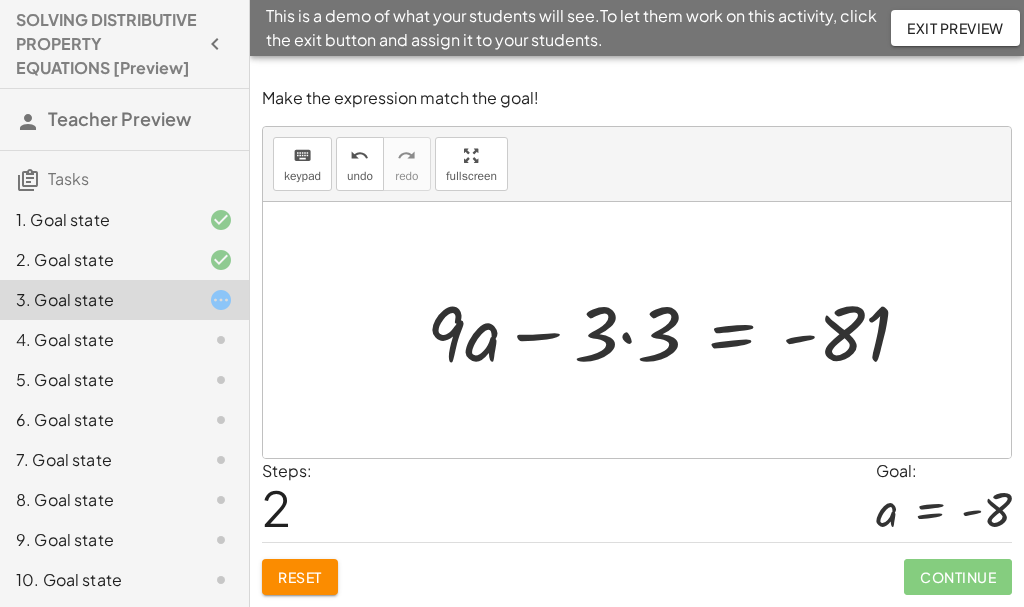 click at bounding box center [677, 330] 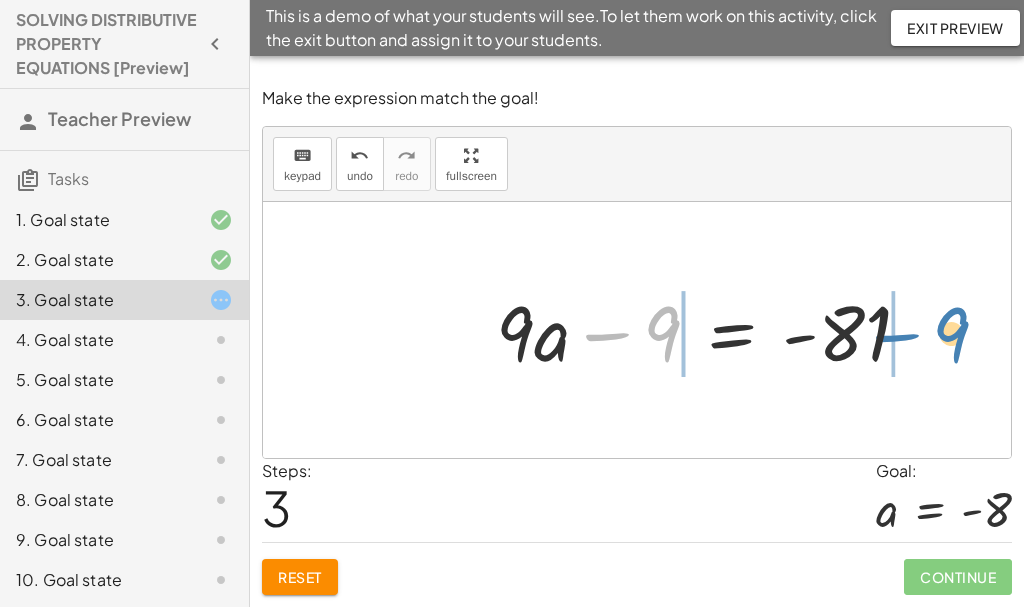 drag, startPoint x: 664, startPoint y: 326, endPoint x: 953, endPoint y: 327, distance: 289.00174 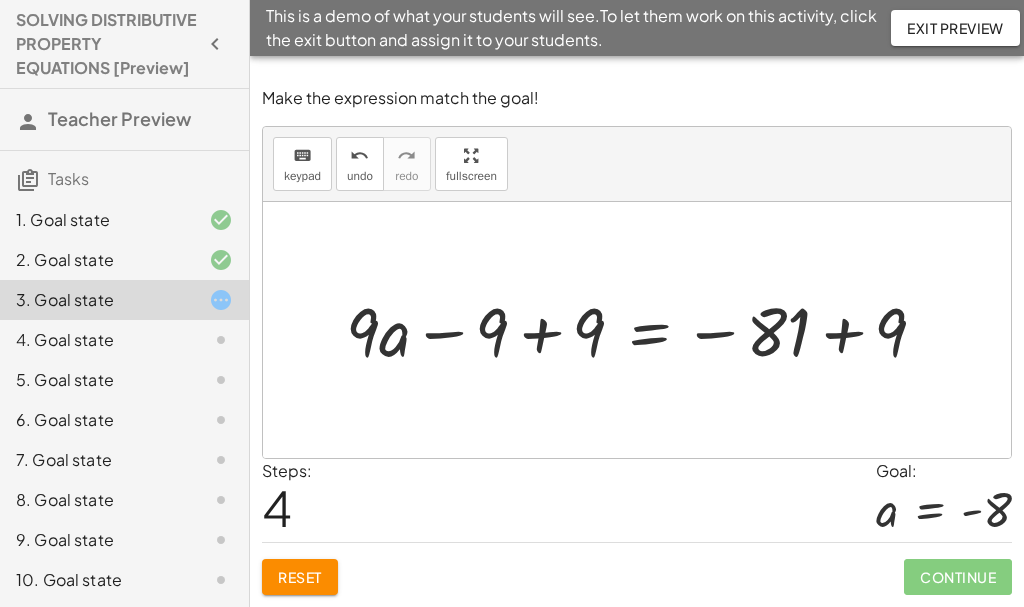 click at bounding box center (644, 329) 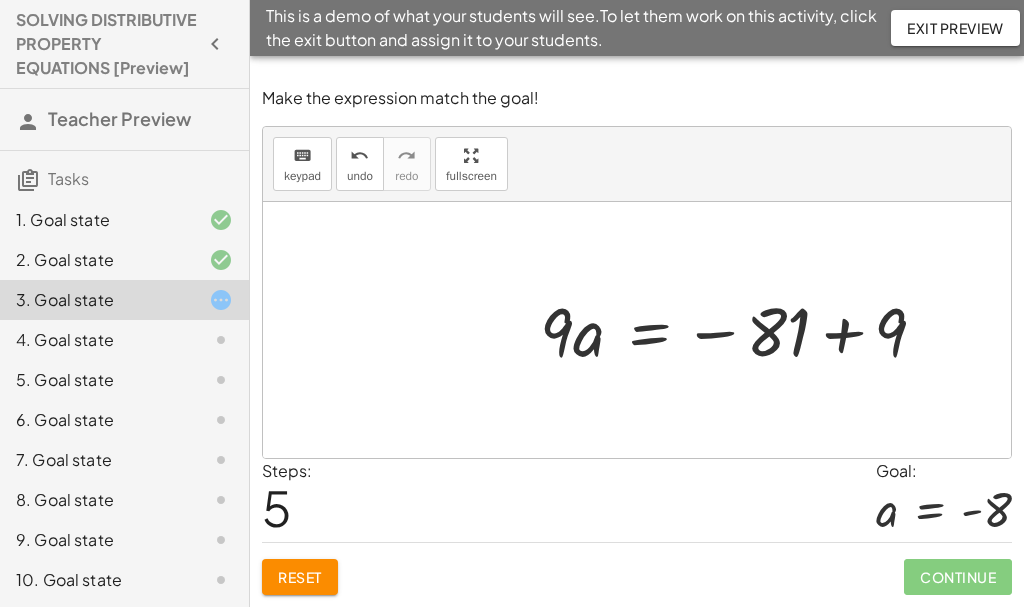 click at bounding box center (741, 329) 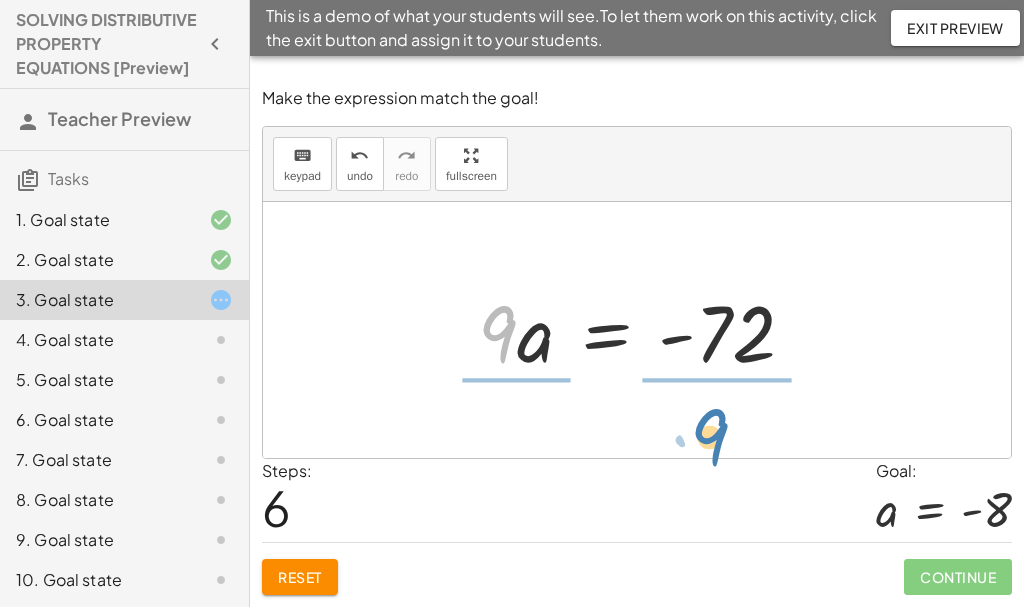 drag, startPoint x: 504, startPoint y: 320, endPoint x: 716, endPoint y: 422, distance: 235.26155 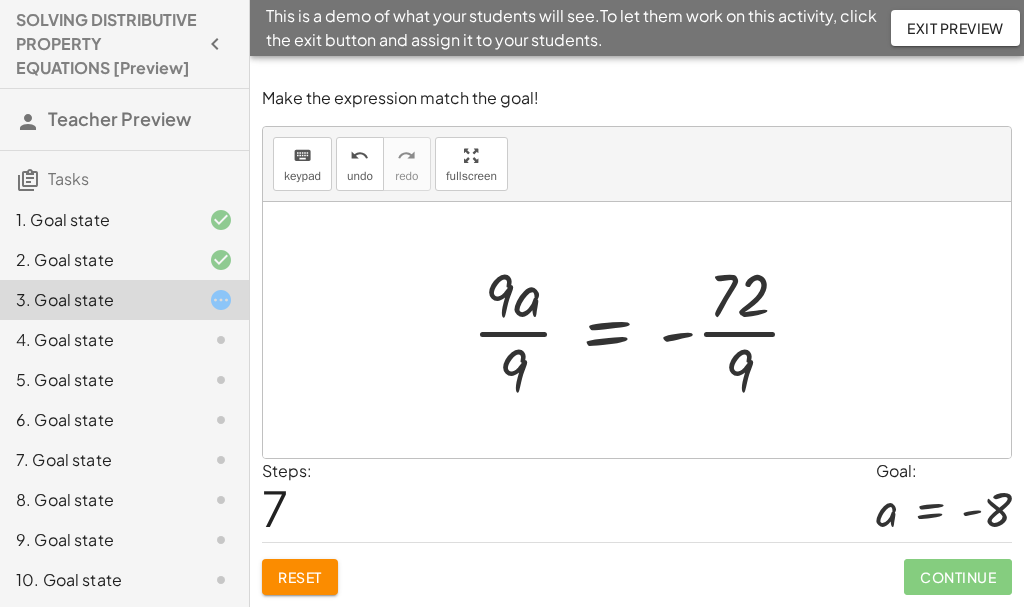 click at bounding box center [645, 330] 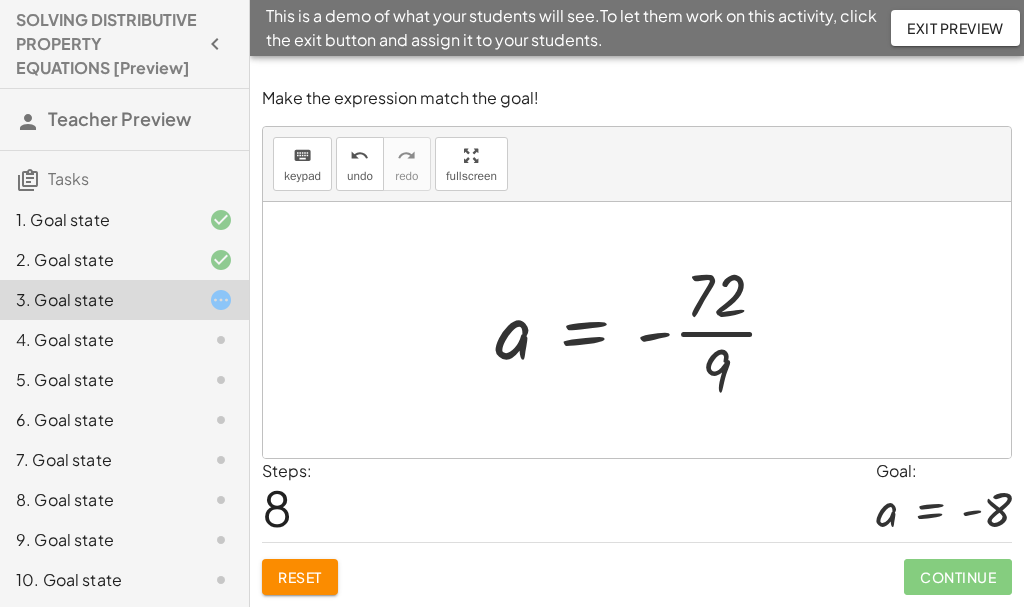 click at bounding box center (645, 330) 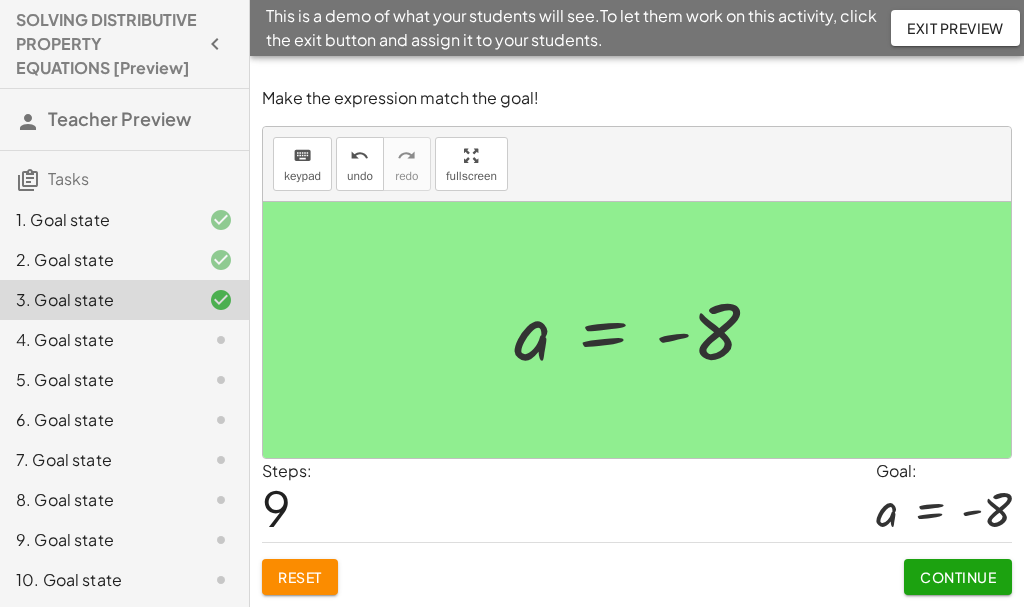 click on "Continue" at bounding box center (958, 577) 